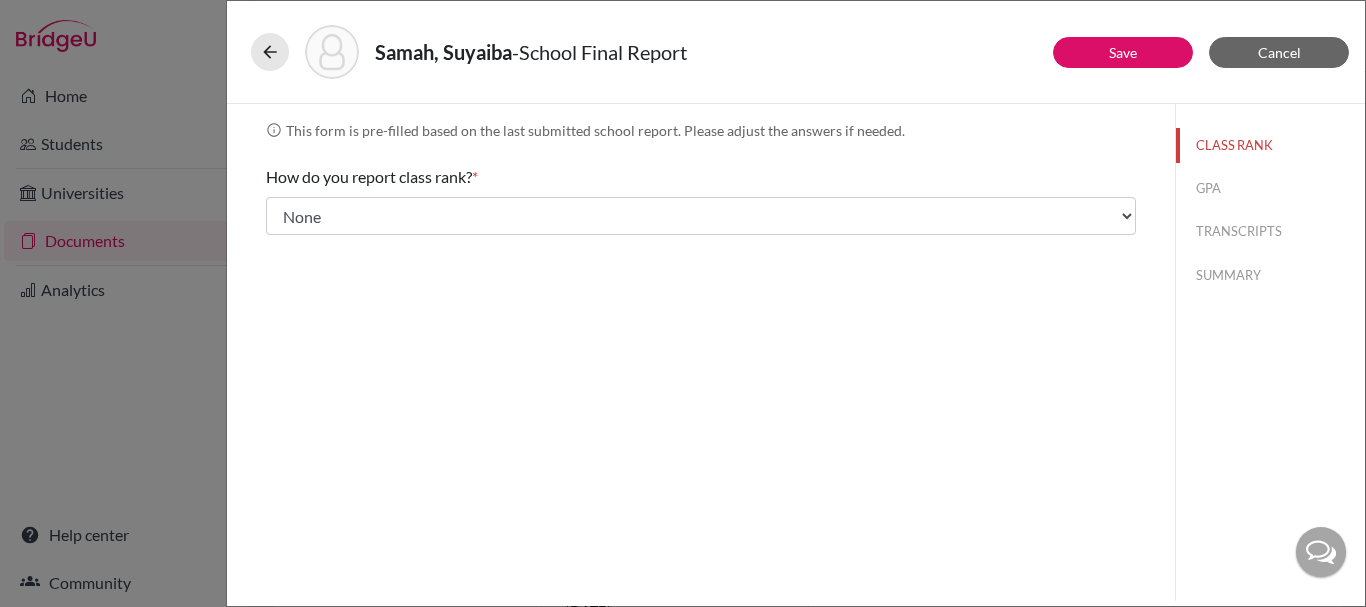 select on "5" 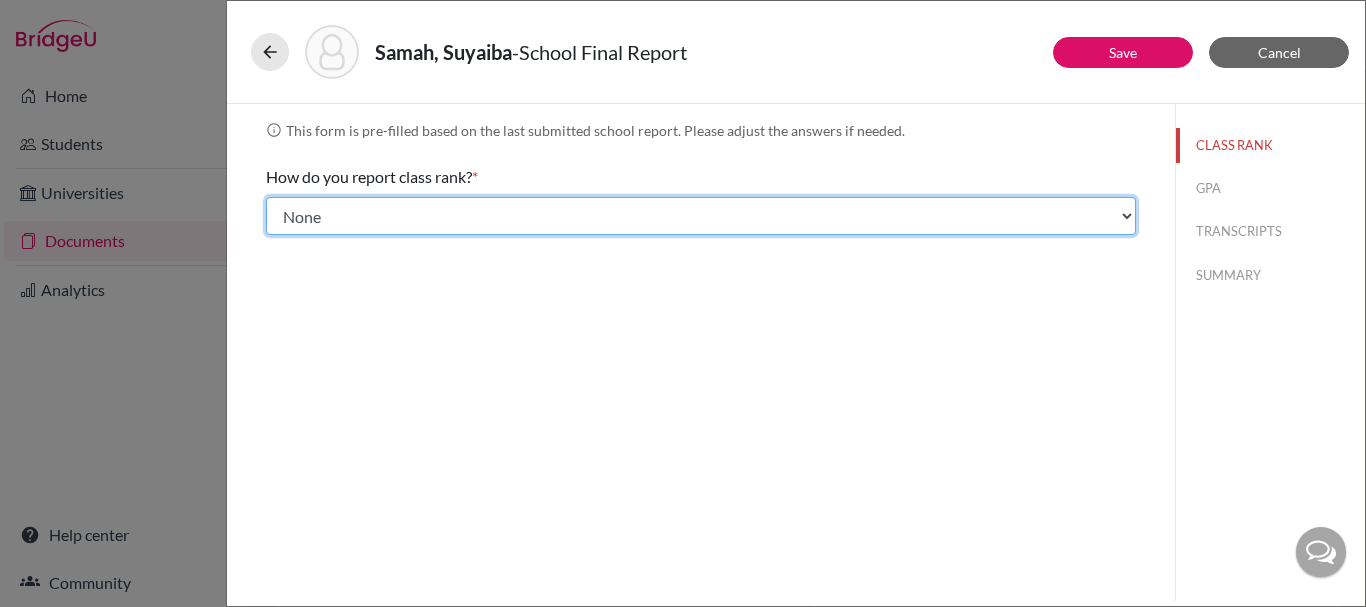 click on "Select... Exact Decile Quintile Quartile None" 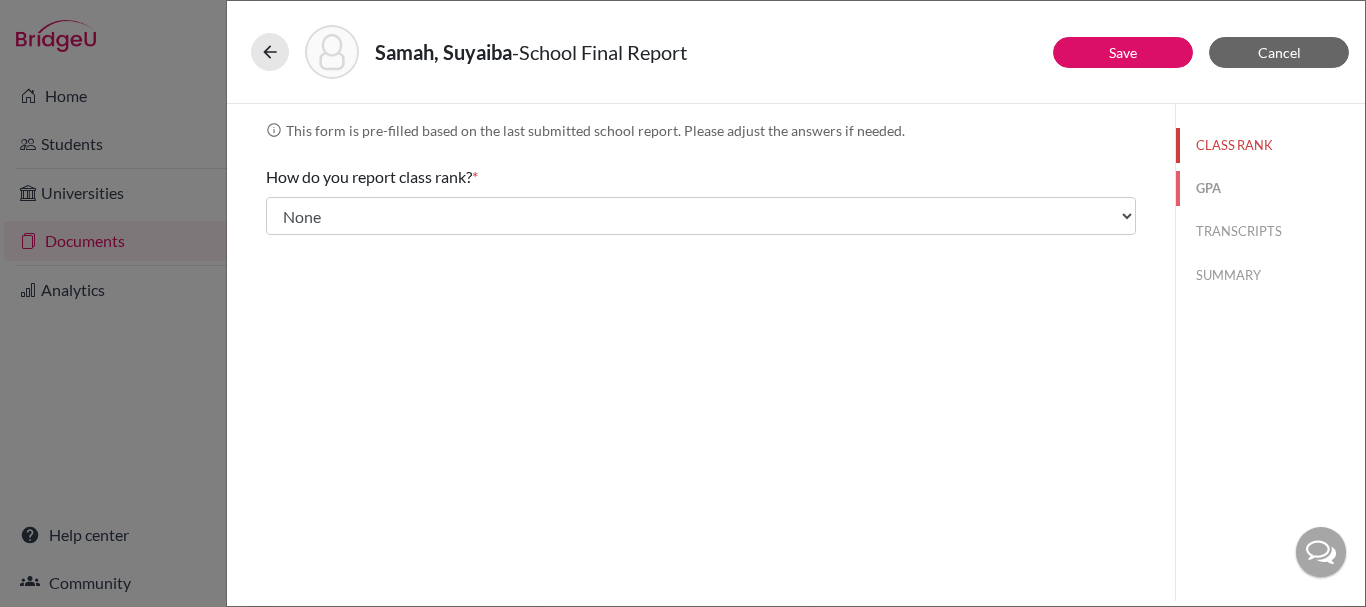 click on "GPA" at bounding box center (1270, 188) 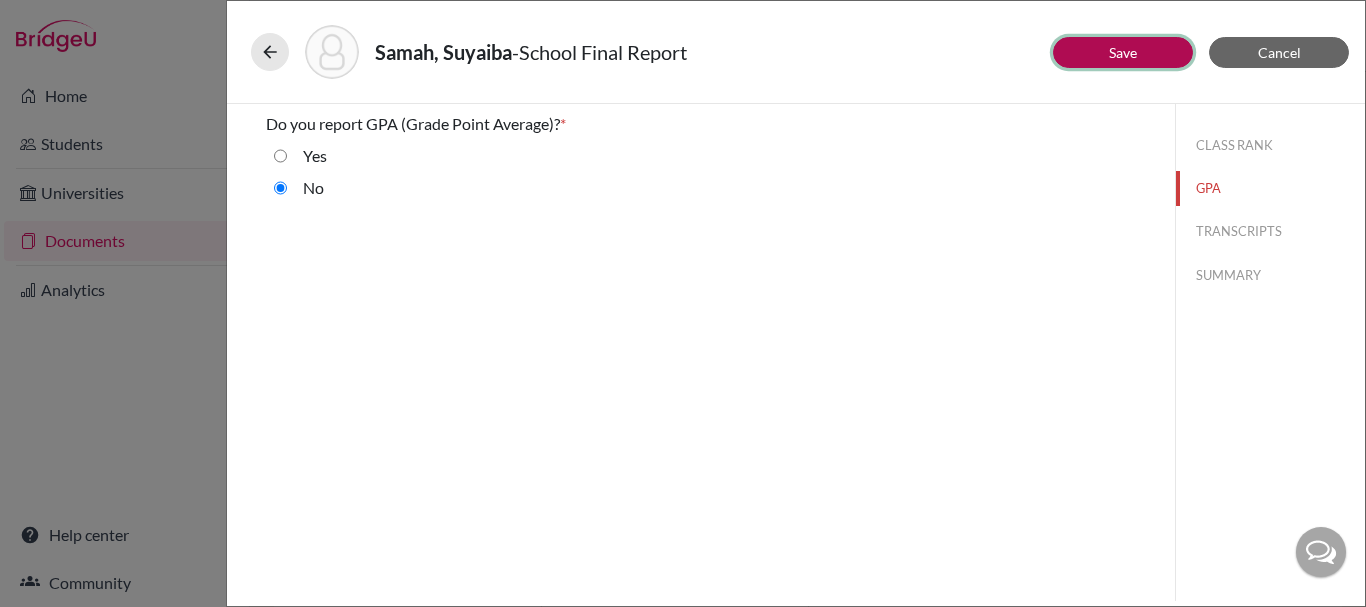 click on "Save" at bounding box center [1123, 52] 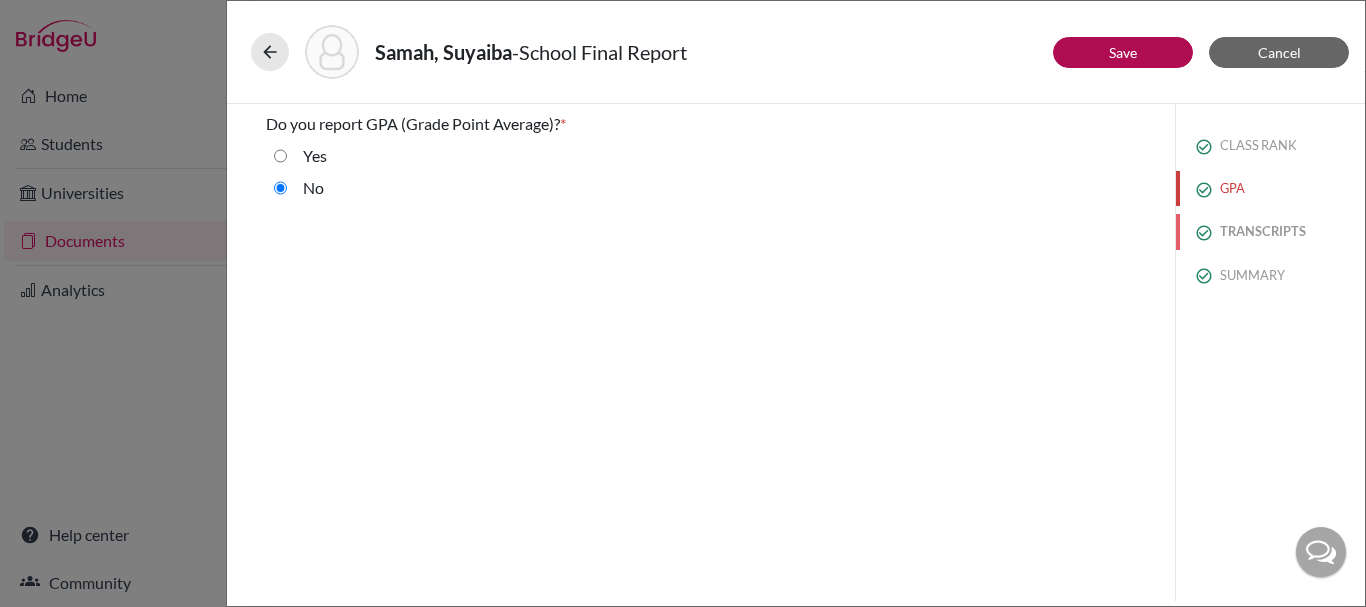 click on "TRANSCRIPTS" at bounding box center [1270, 231] 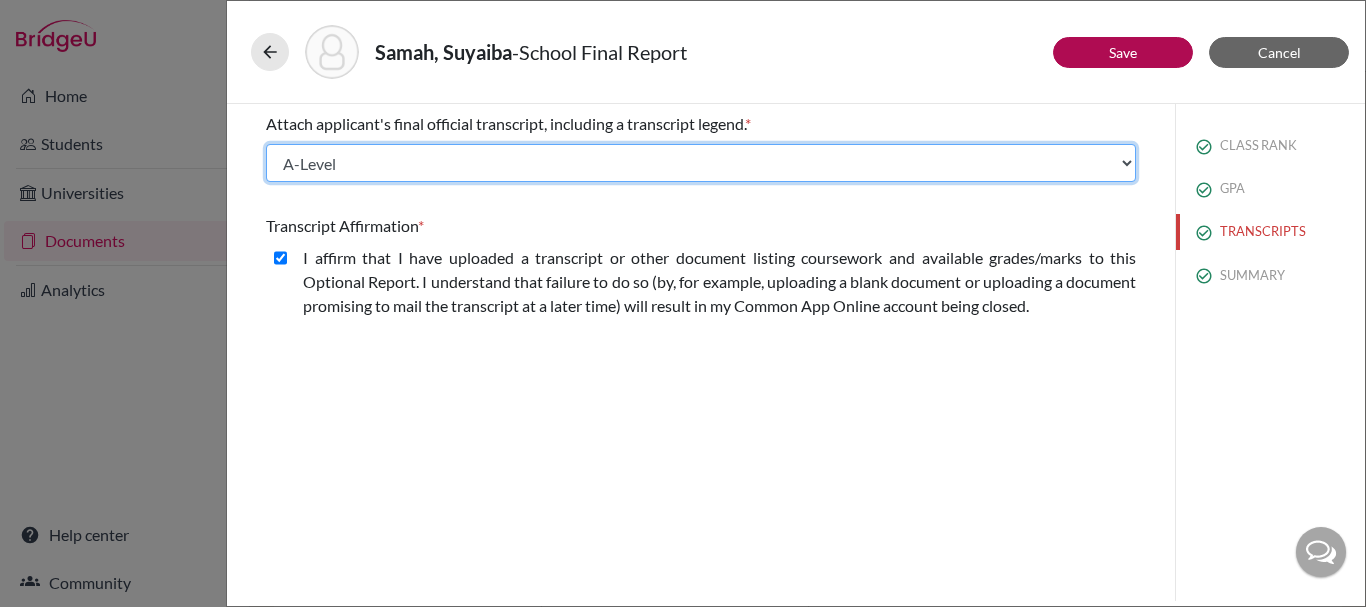 click on "Select existing document or upload a new one A-Level predicted  AS/Grade 11 IGCSE A-Level Upload New File" 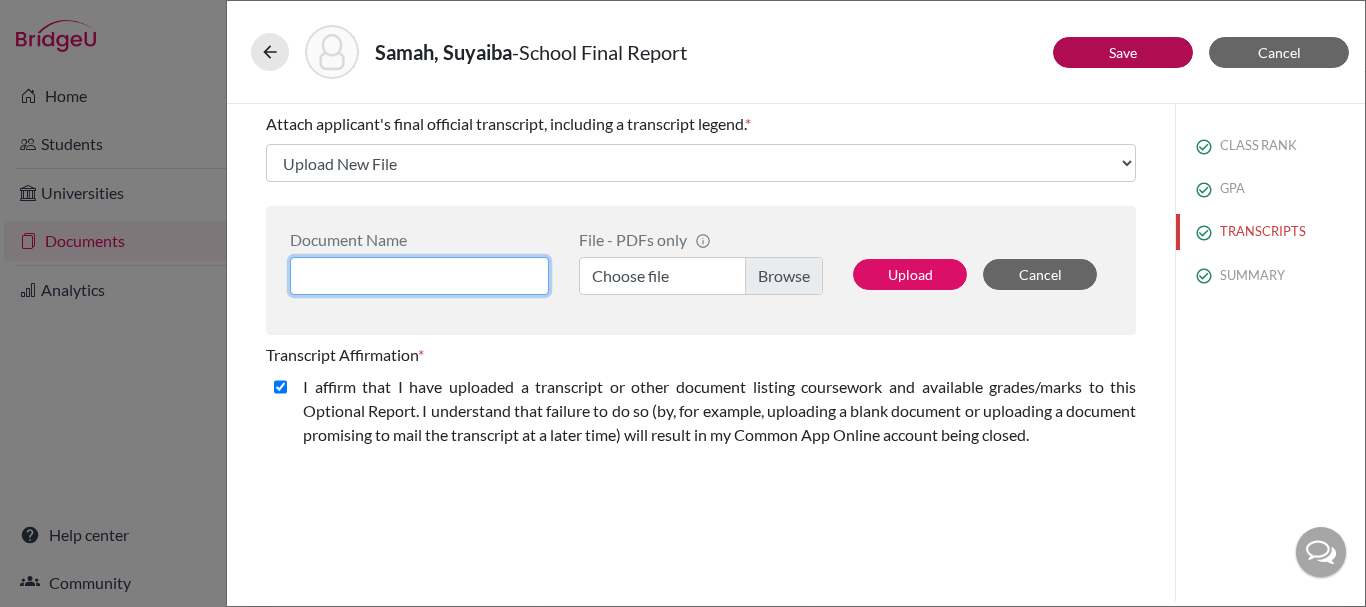 click at bounding box center [419, 276] 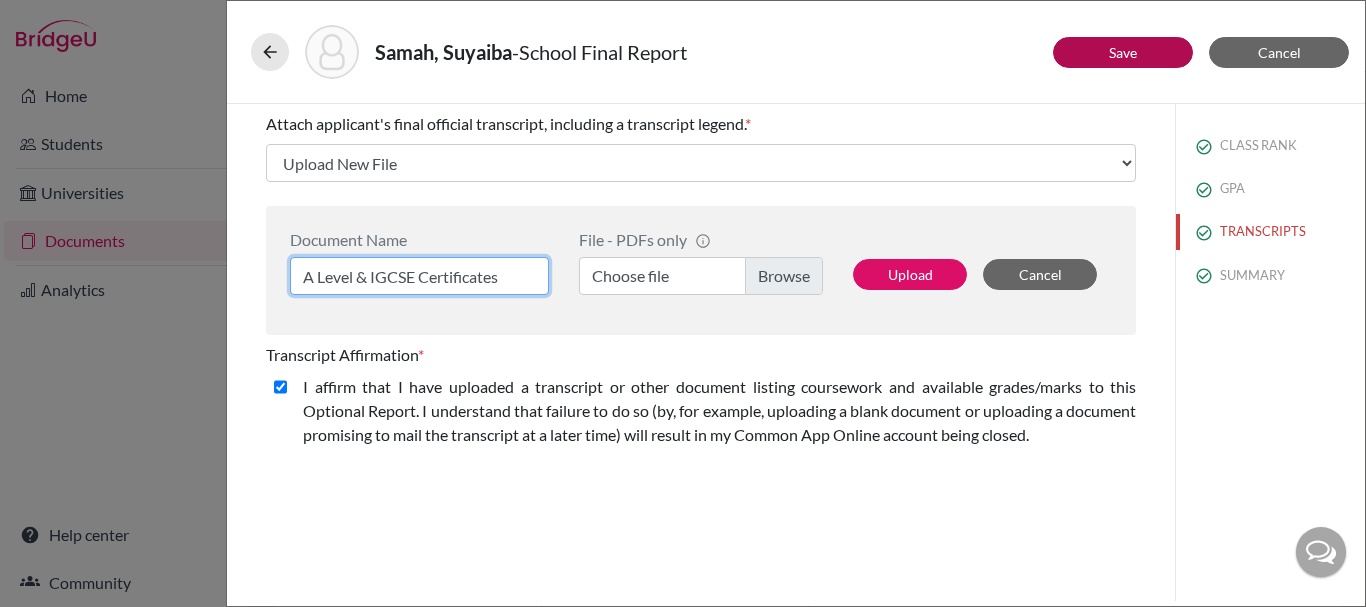 type on "A Level & IGCSE Certificates" 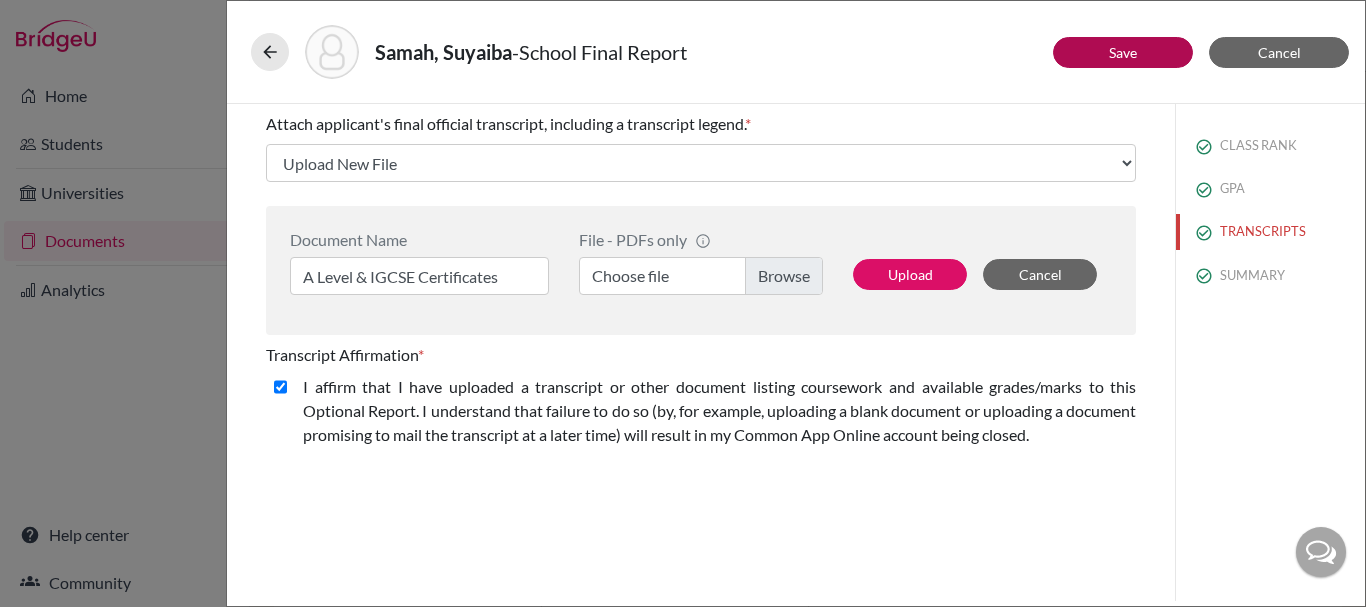 click on "Choose file" at bounding box center (701, 276) 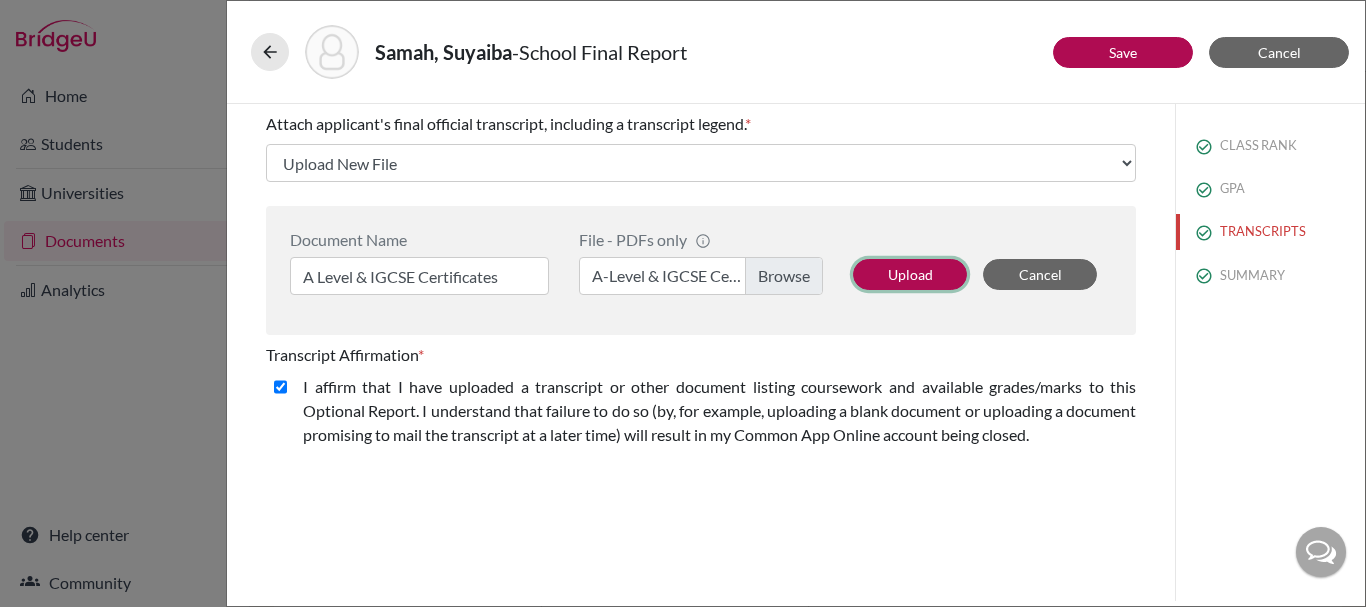click on "Upload" at bounding box center (910, 274) 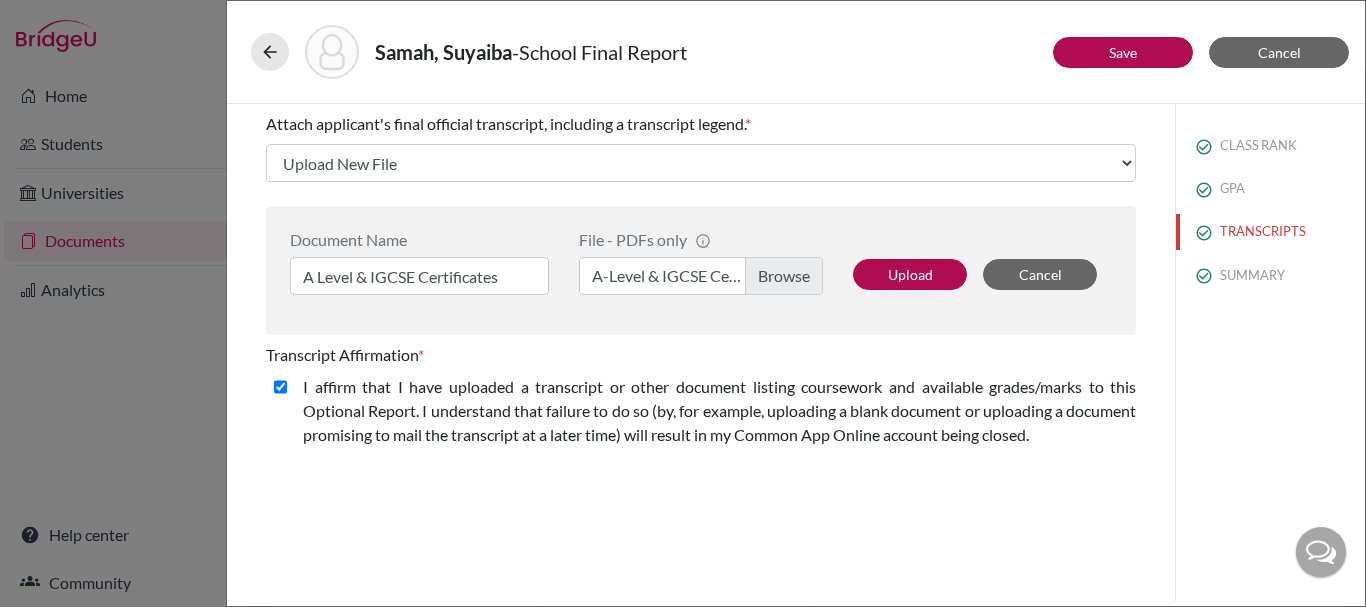 select on "656492" 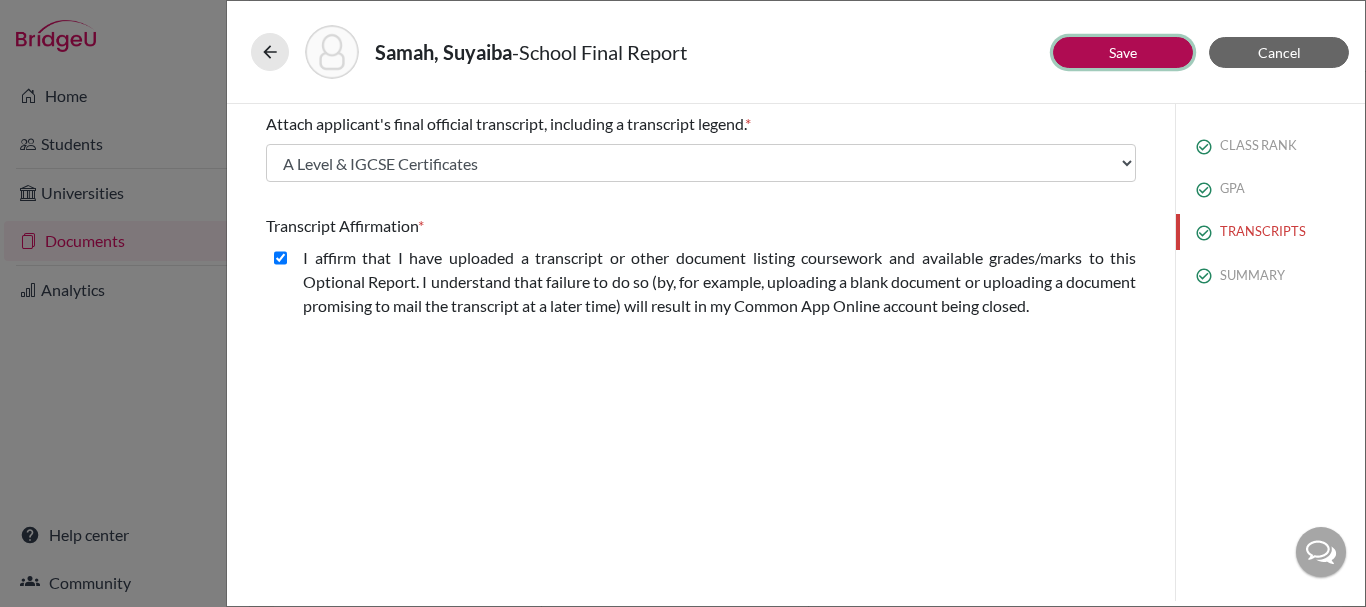 click on "Save" at bounding box center (1123, 52) 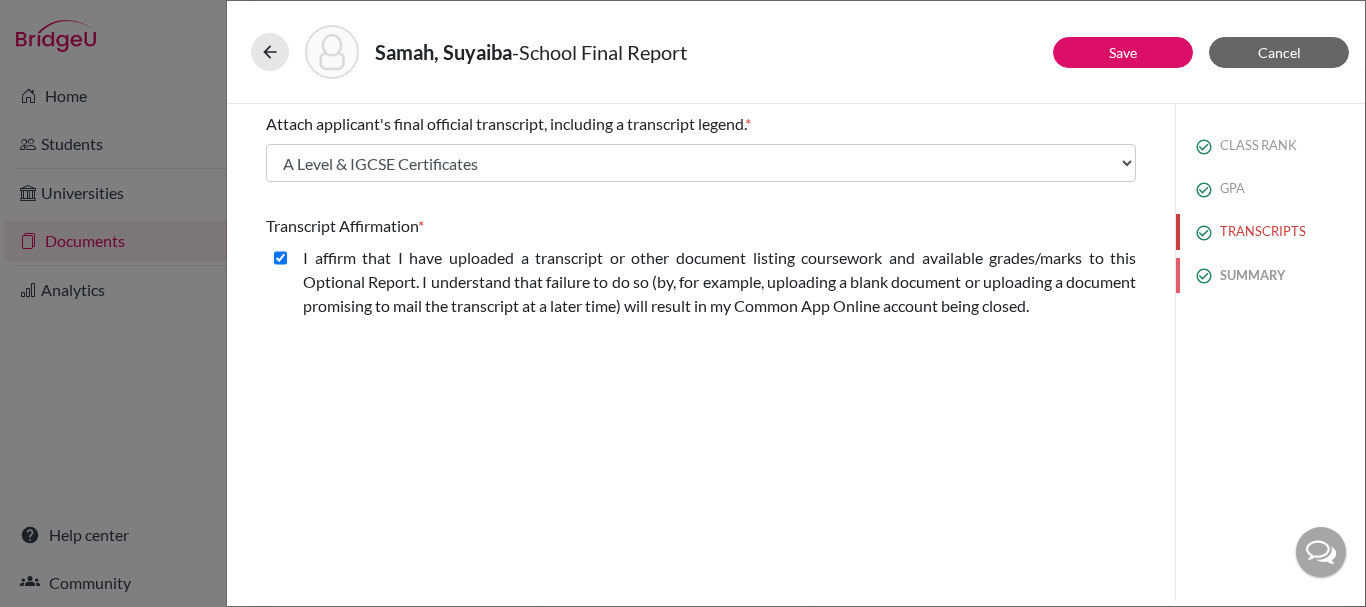 click on "SUMMARY" at bounding box center (1270, 275) 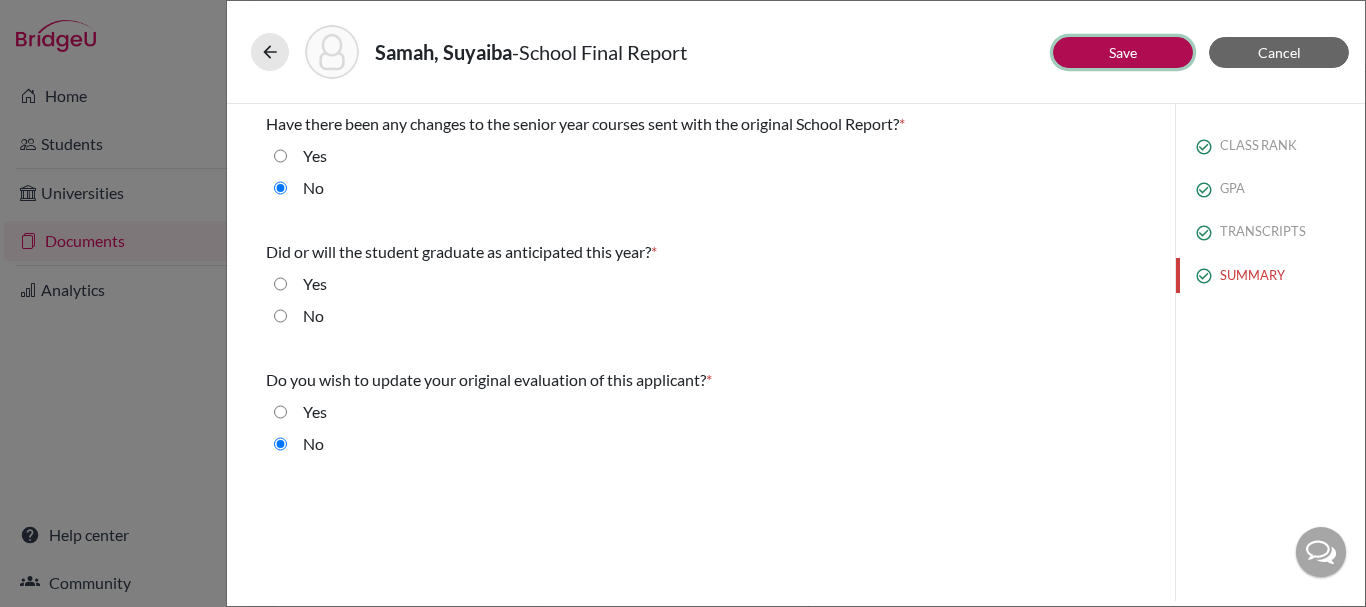 click on "Save" at bounding box center [1123, 52] 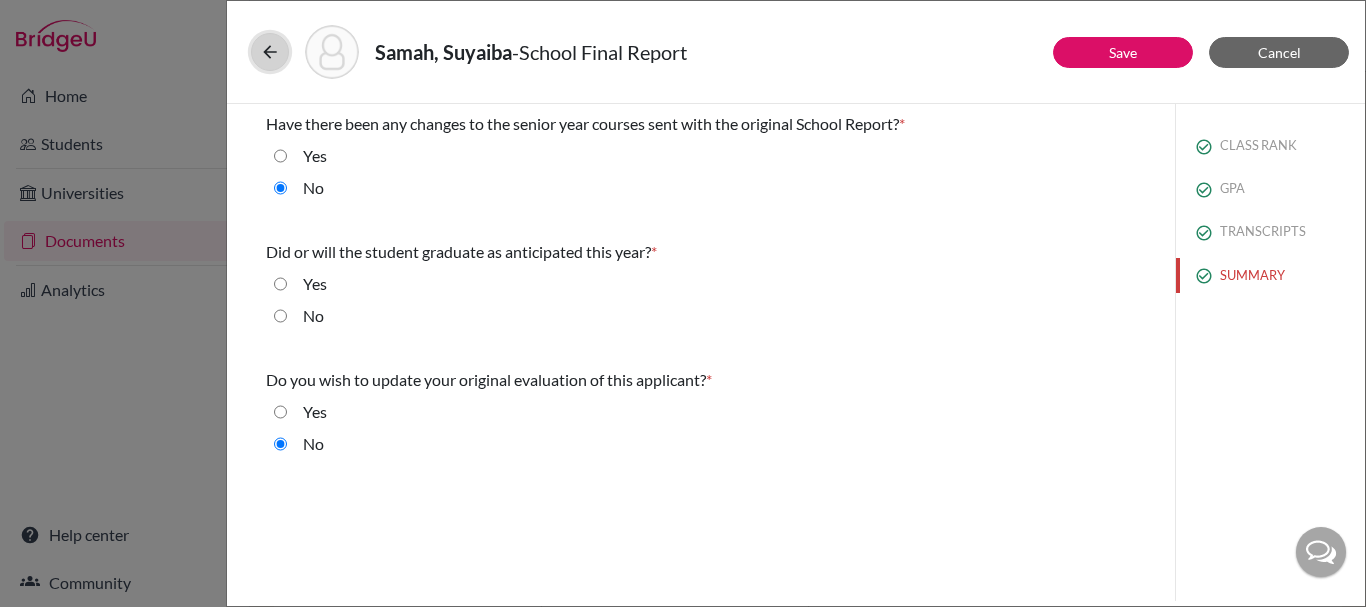 click at bounding box center (270, 52) 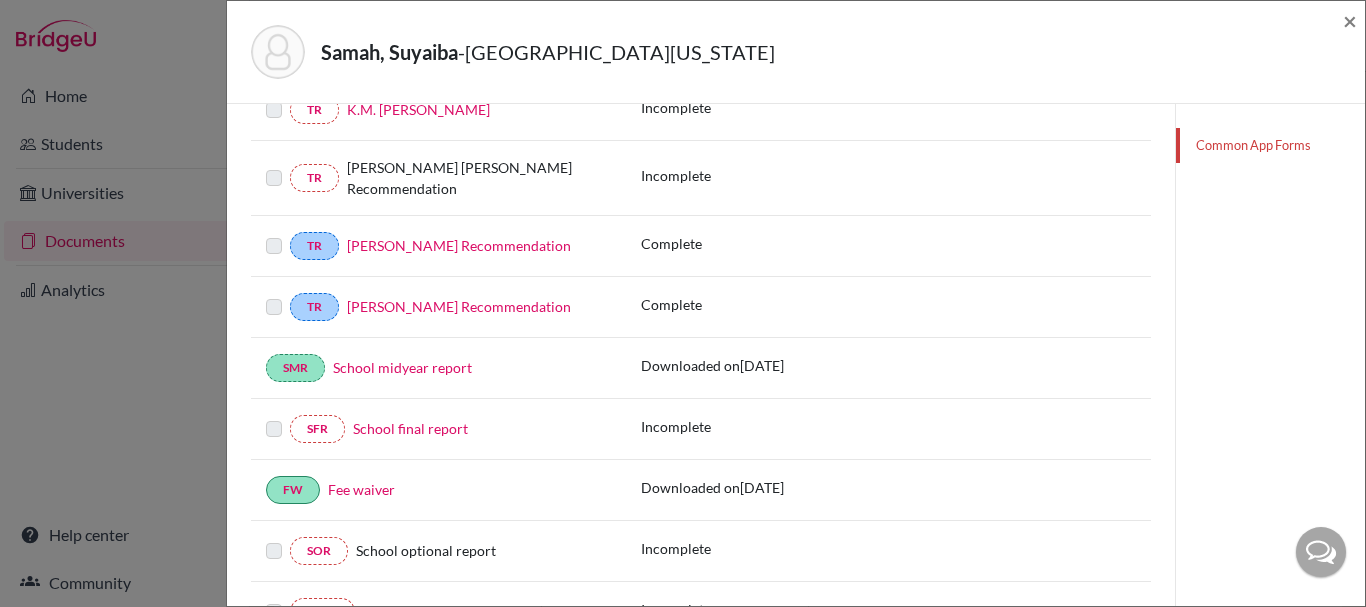 scroll, scrollTop: 676, scrollLeft: 0, axis: vertical 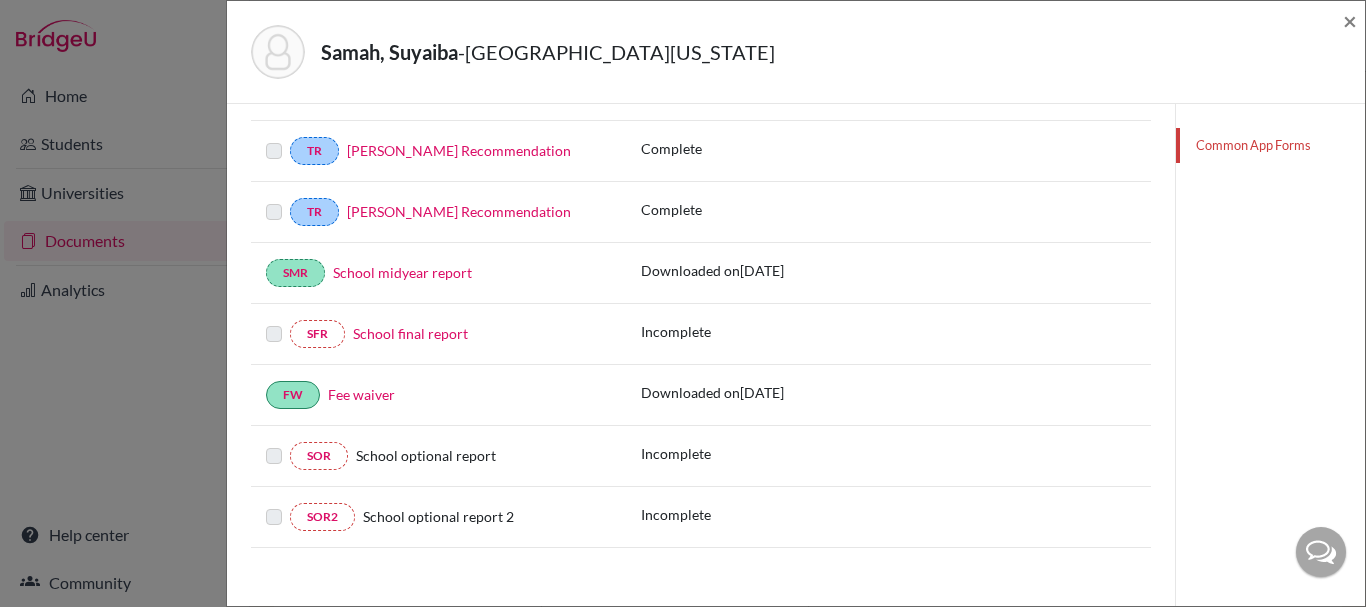 click on "School final report" at bounding box center [410, 333] 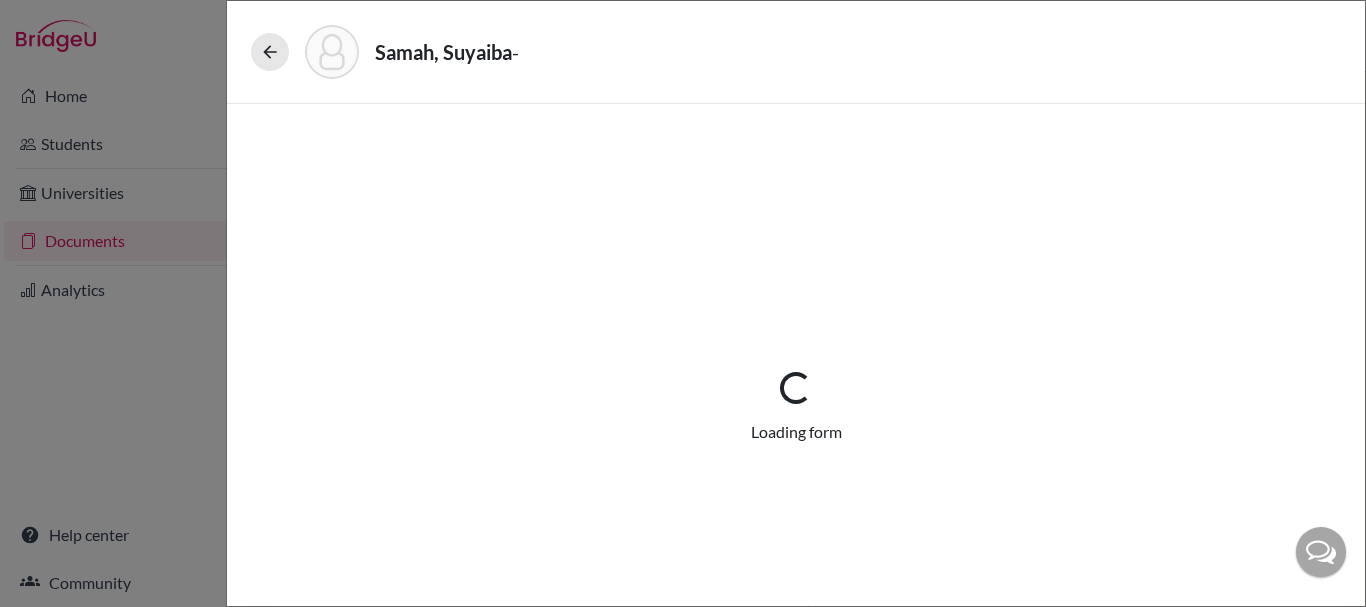 select on "5" 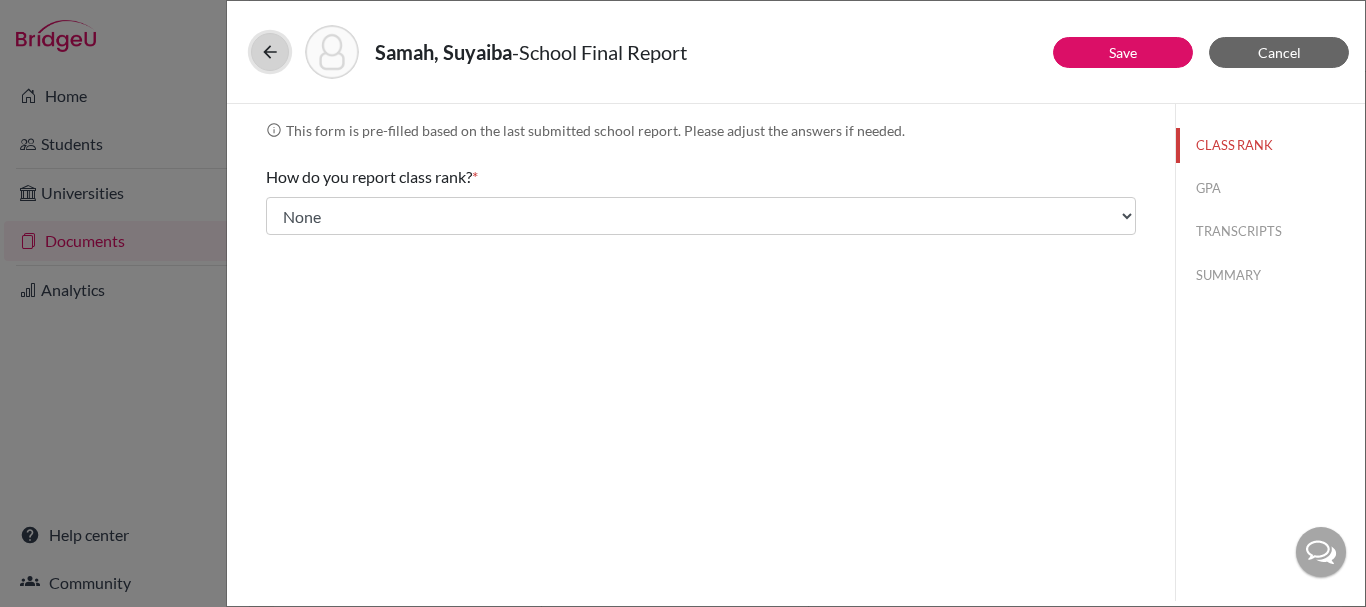 click at bounding box center (270, 52) 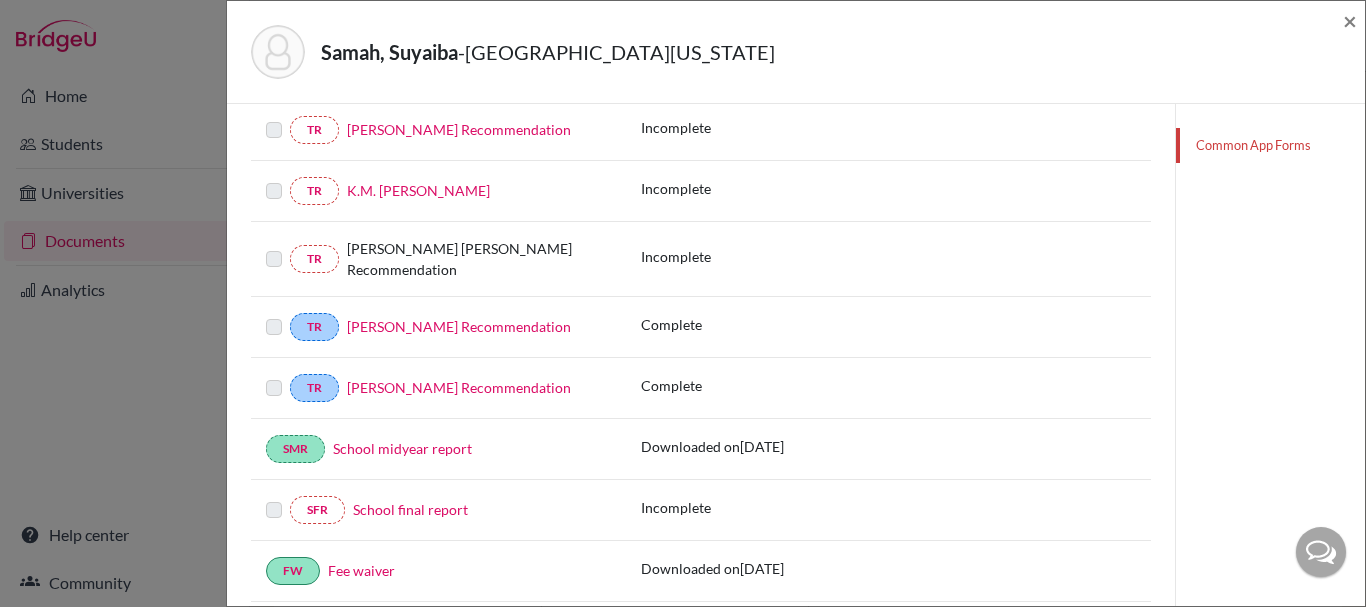scroll, scrollTop: 600, scrollLeft: 0, axis: vertical 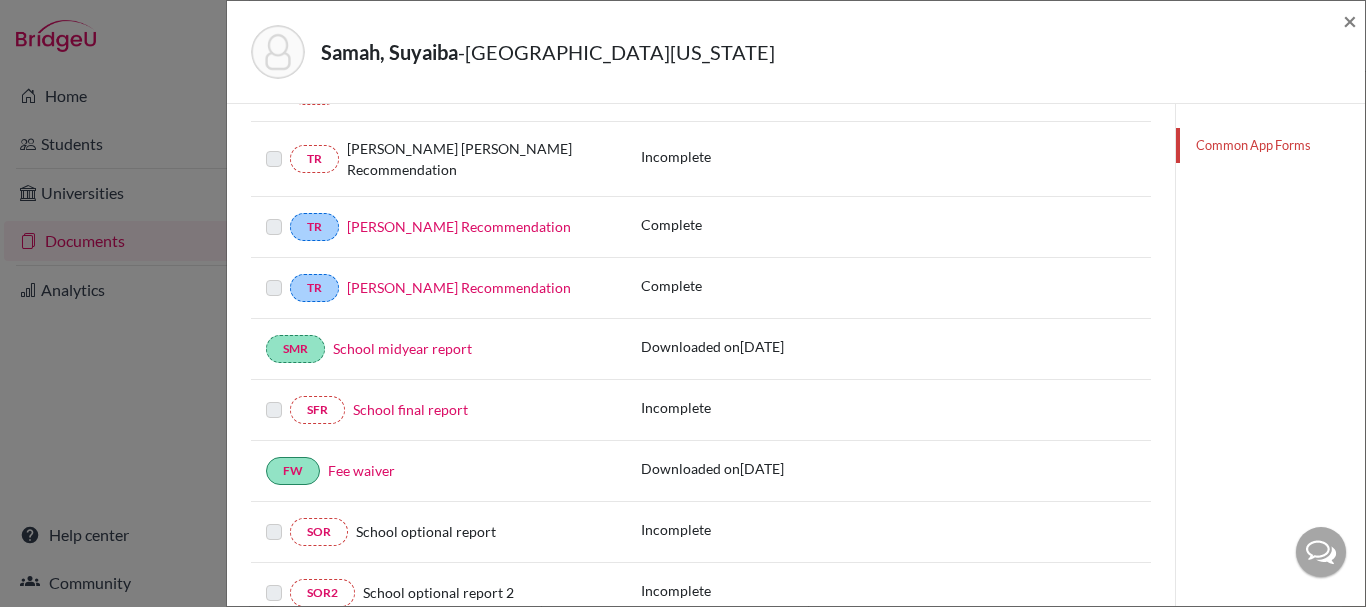 click on "School final report" at bounding box center (410, 409) 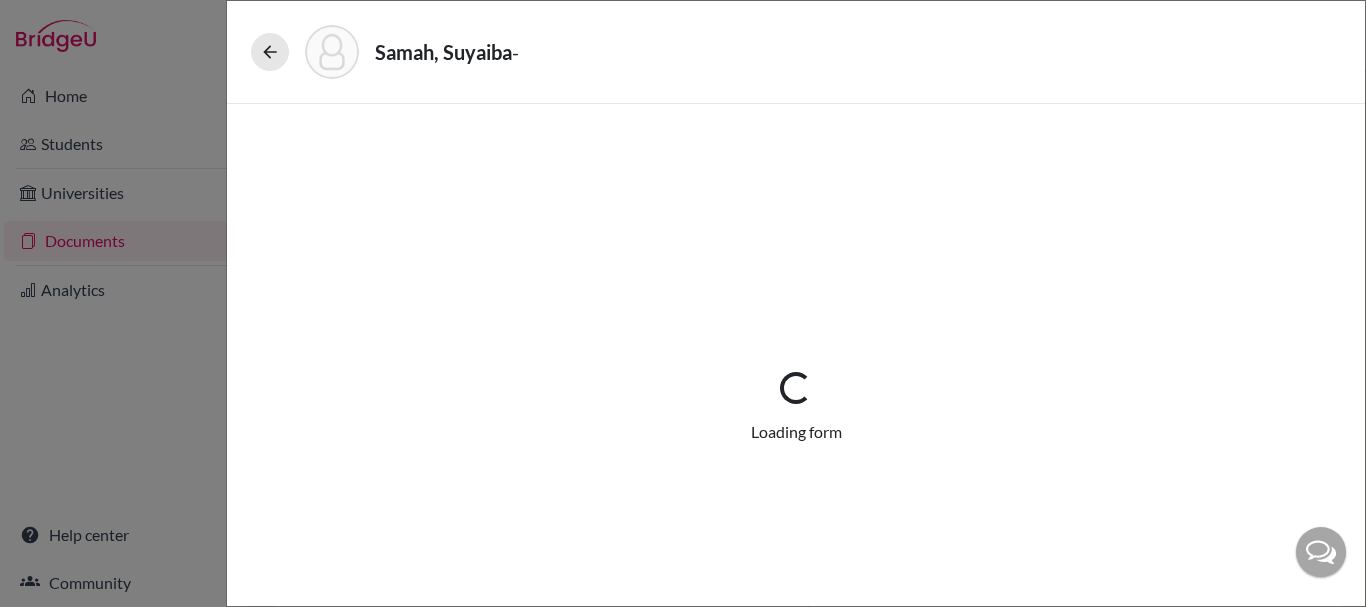select on "5" 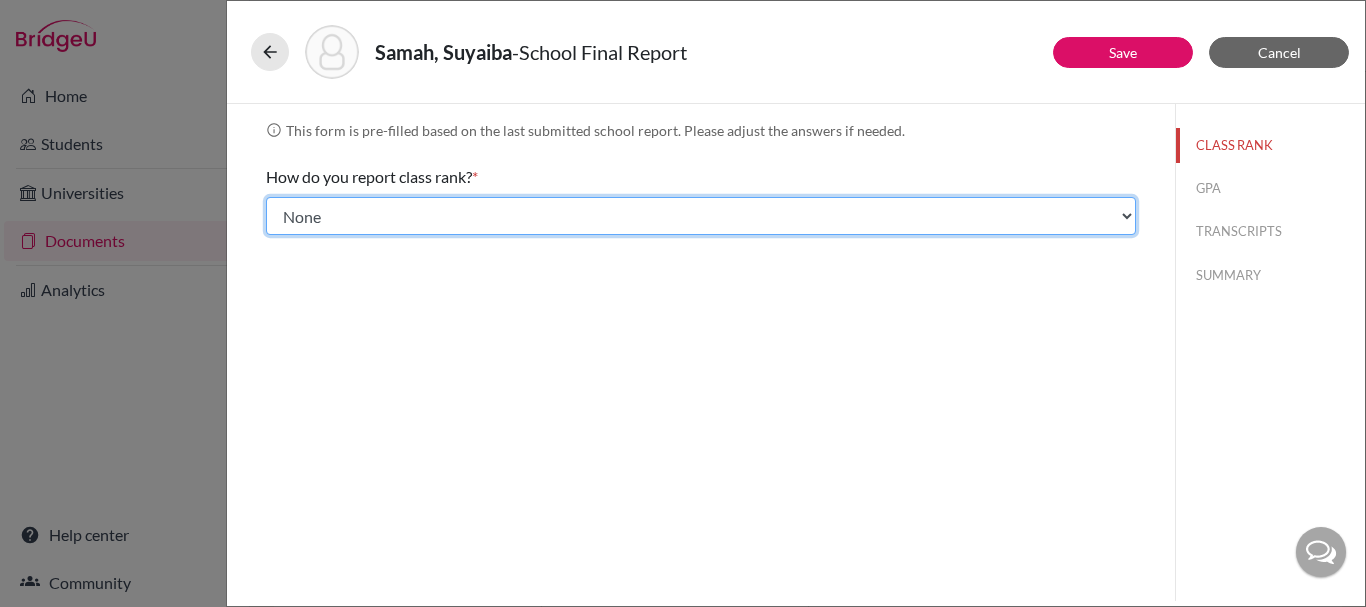 click on "Select... Exact Decile Quintile Quartile None" 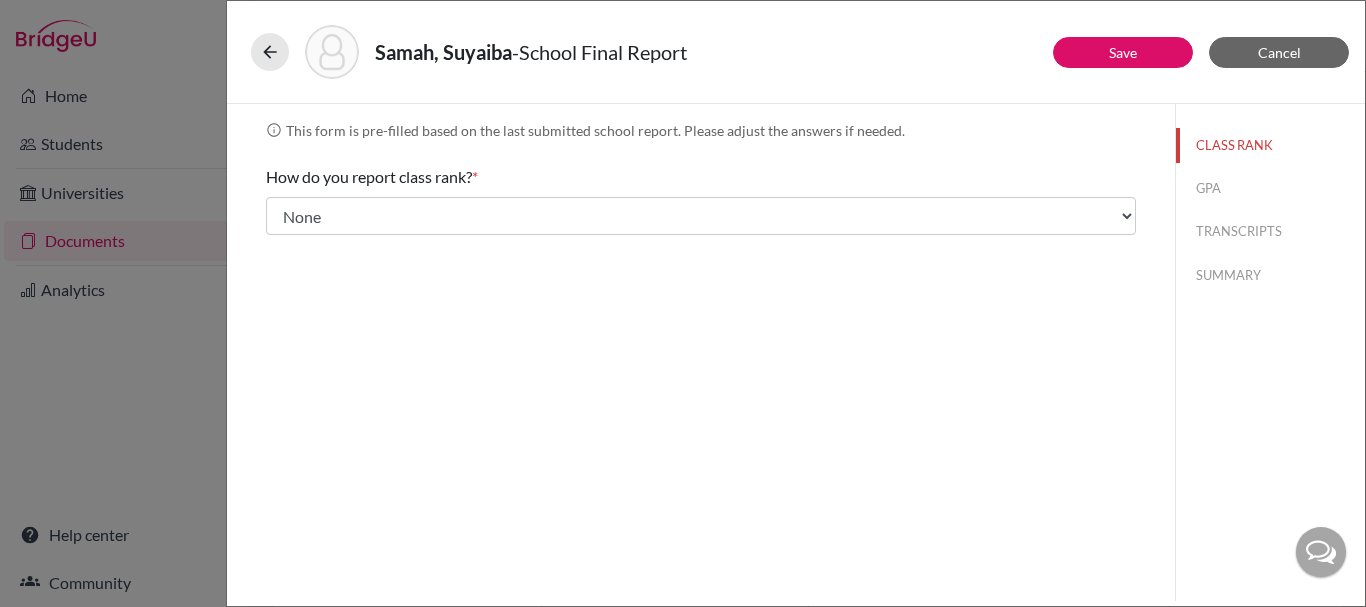click on "info This form is pre-filled based on the last submitted school report. Please adjust the answers if needed." at bounding box center (701, 130) 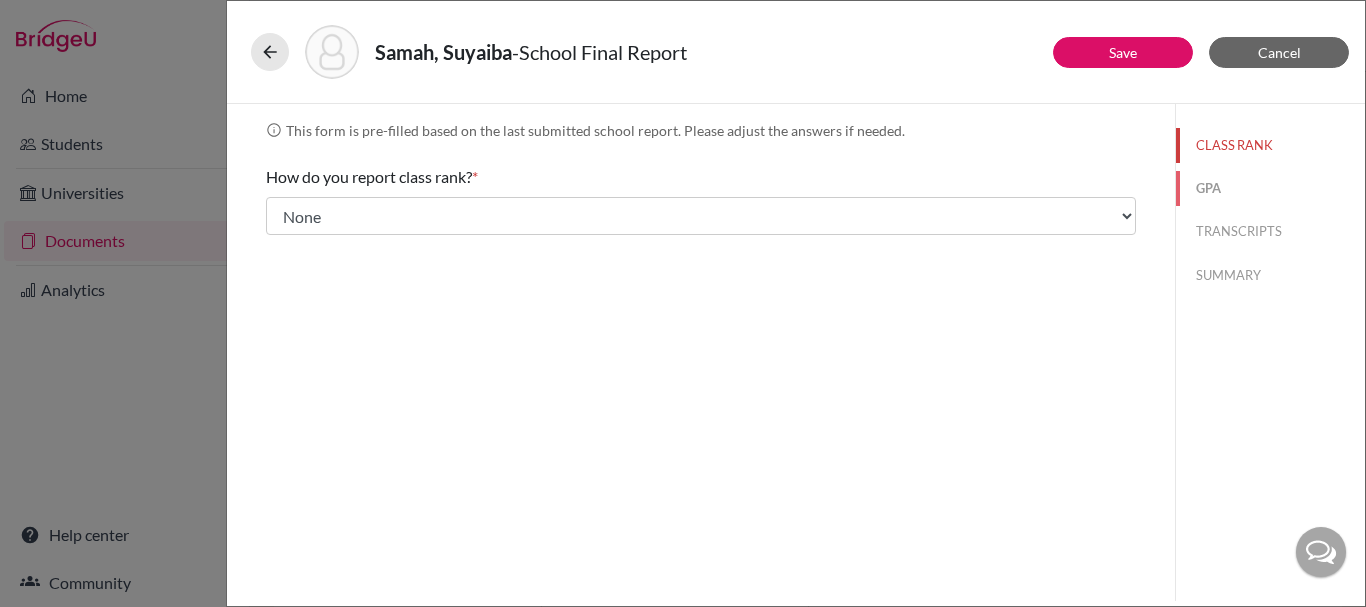 click on "GPA" at bounding box center (1270, 188) 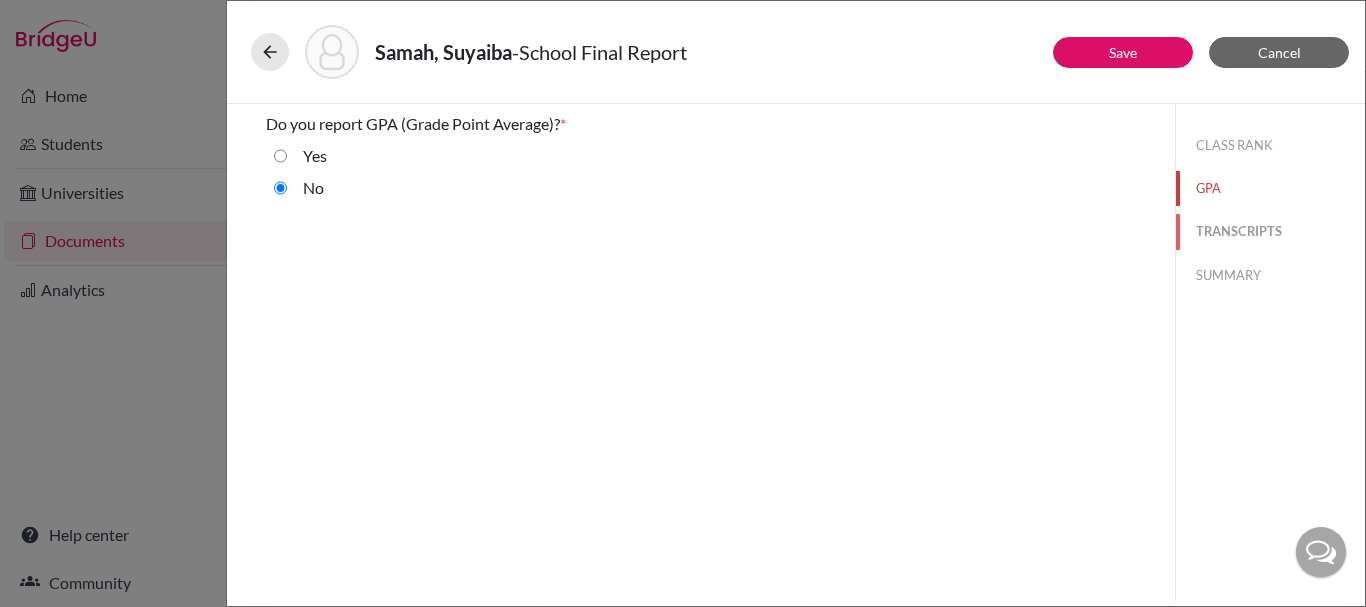 click on "TRANSCRIPTS" at bounding box center (1270, 231) 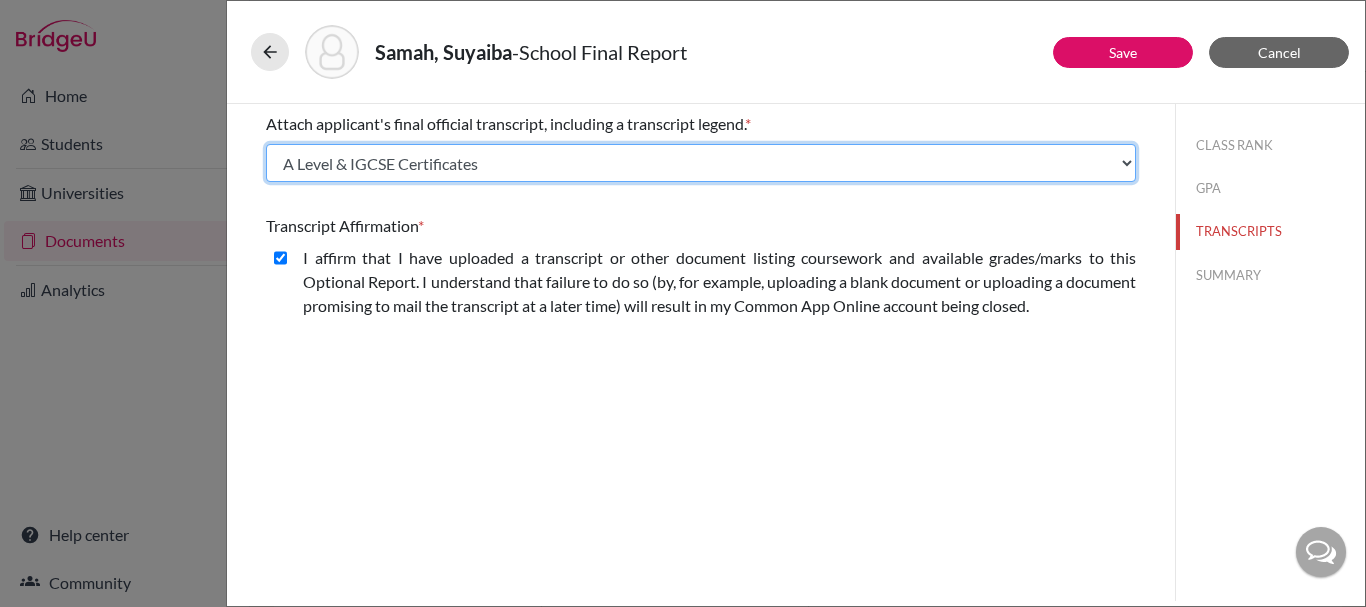 click on "Select existing document or upload a new one A-Level predicted  AS/Grade 11 IGCSE A-Level A Level & IGCSE Certificates Upload New File" 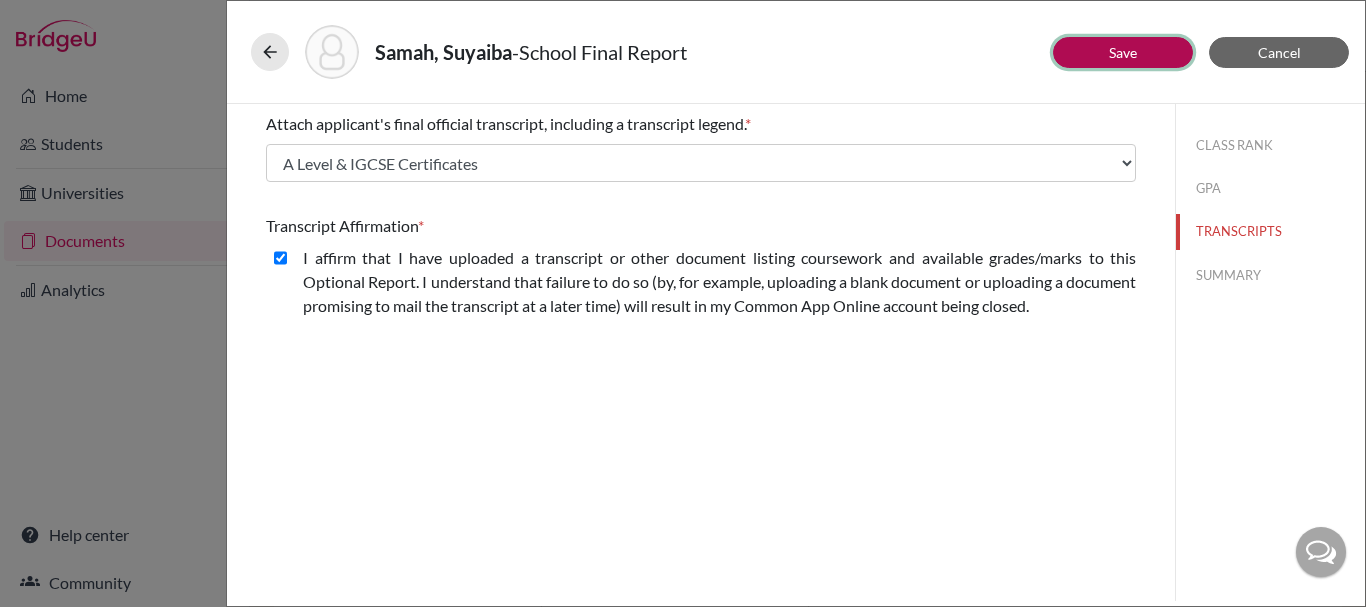 click on "Save" at bounding box center (1123, 52) 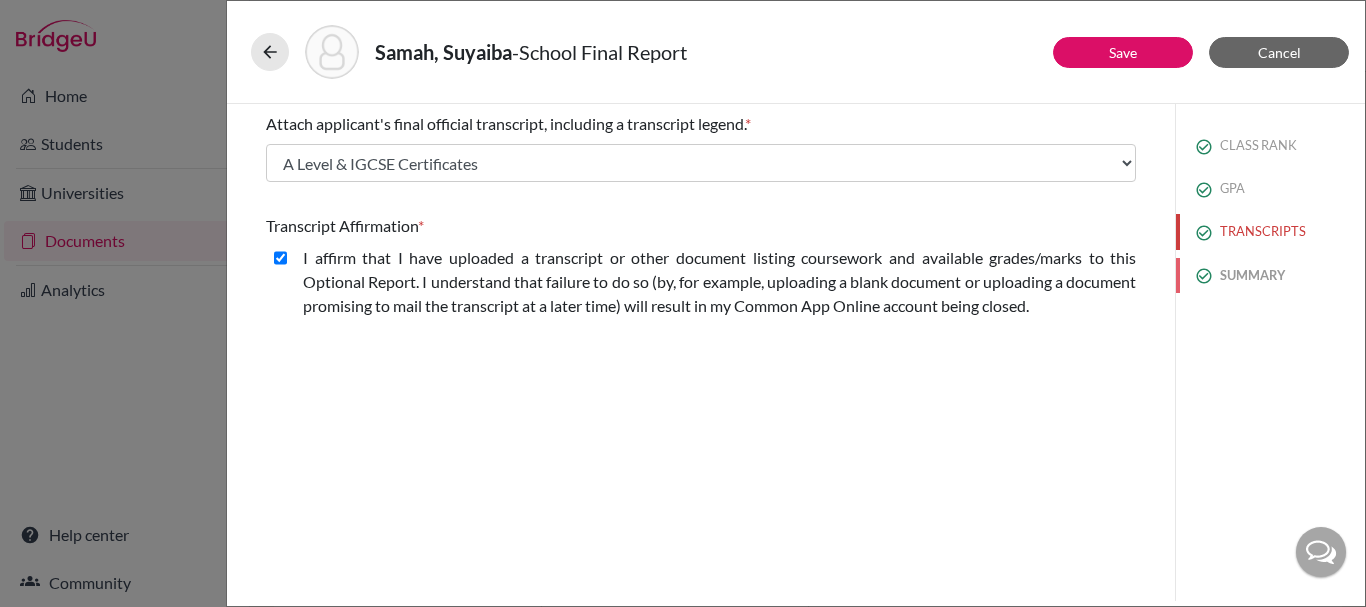 click on "SUMMARY" at bounding box center (1270, 275) 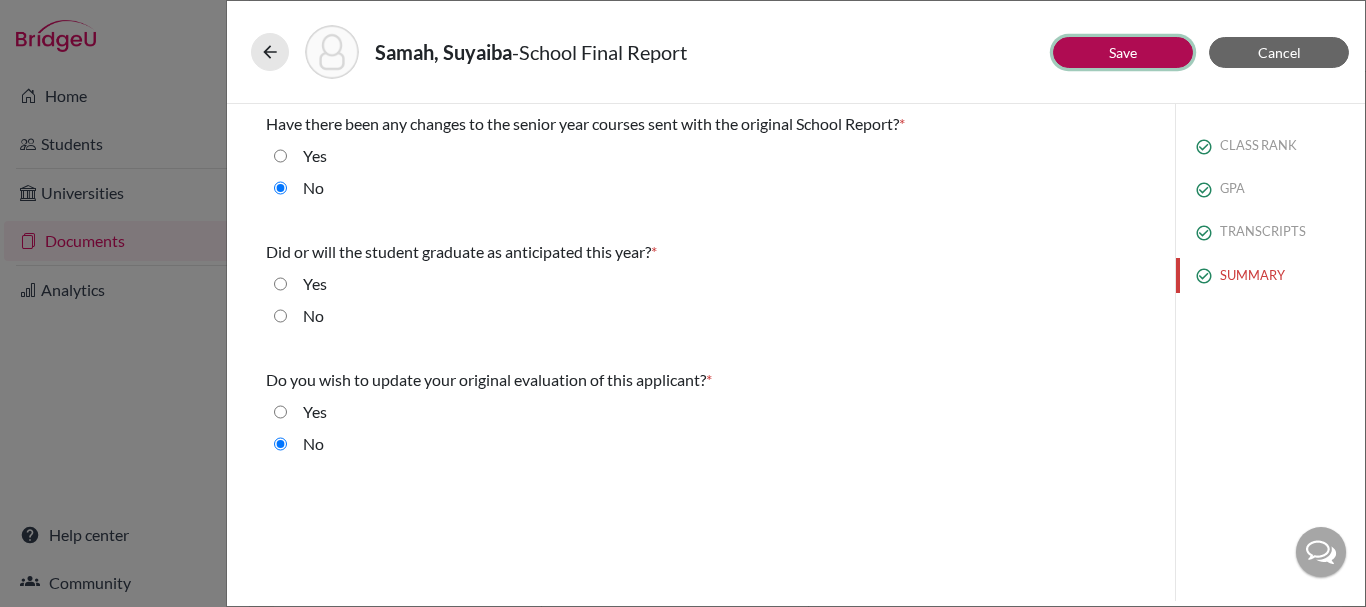 click on "Save" at bounding box center [1123, 52] 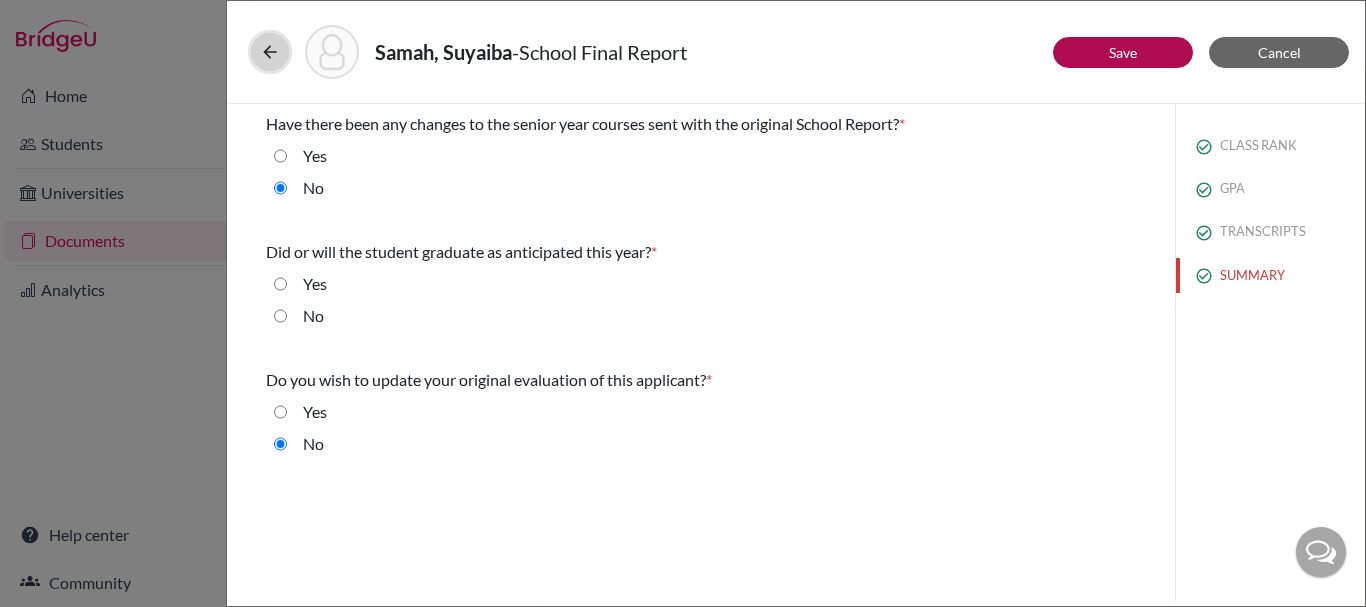 click at bounding box center [270, 52] 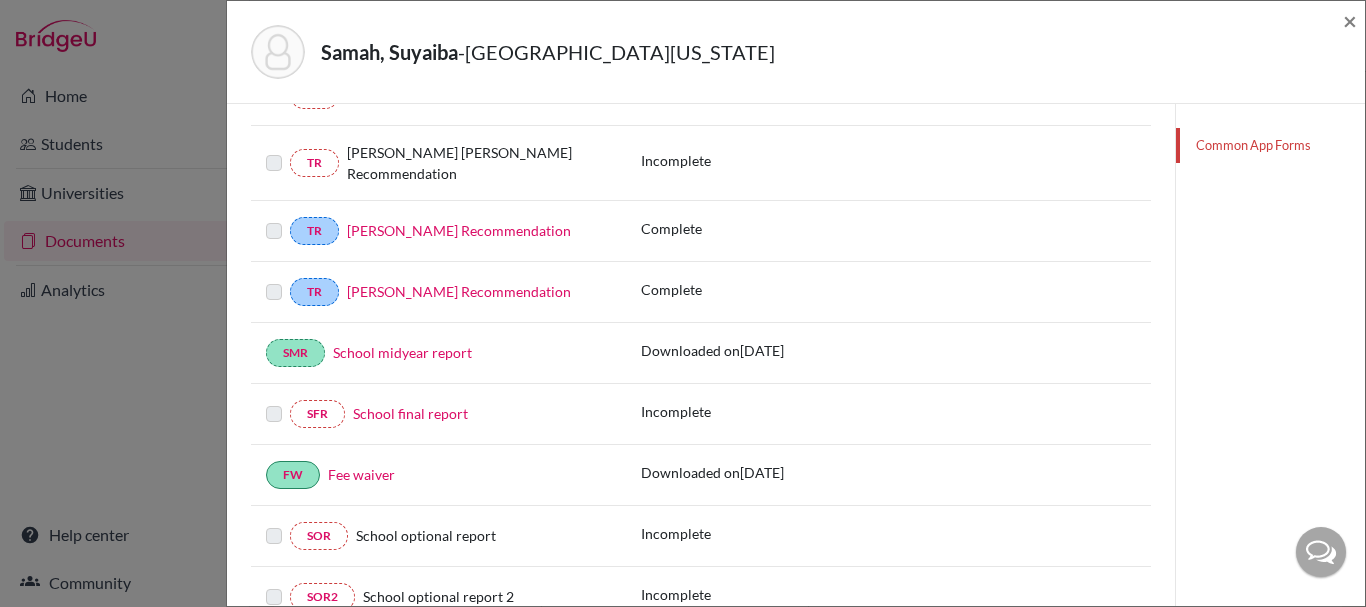 scroll, scrollTop: 600, scrollLeft: 0, axis: vertical 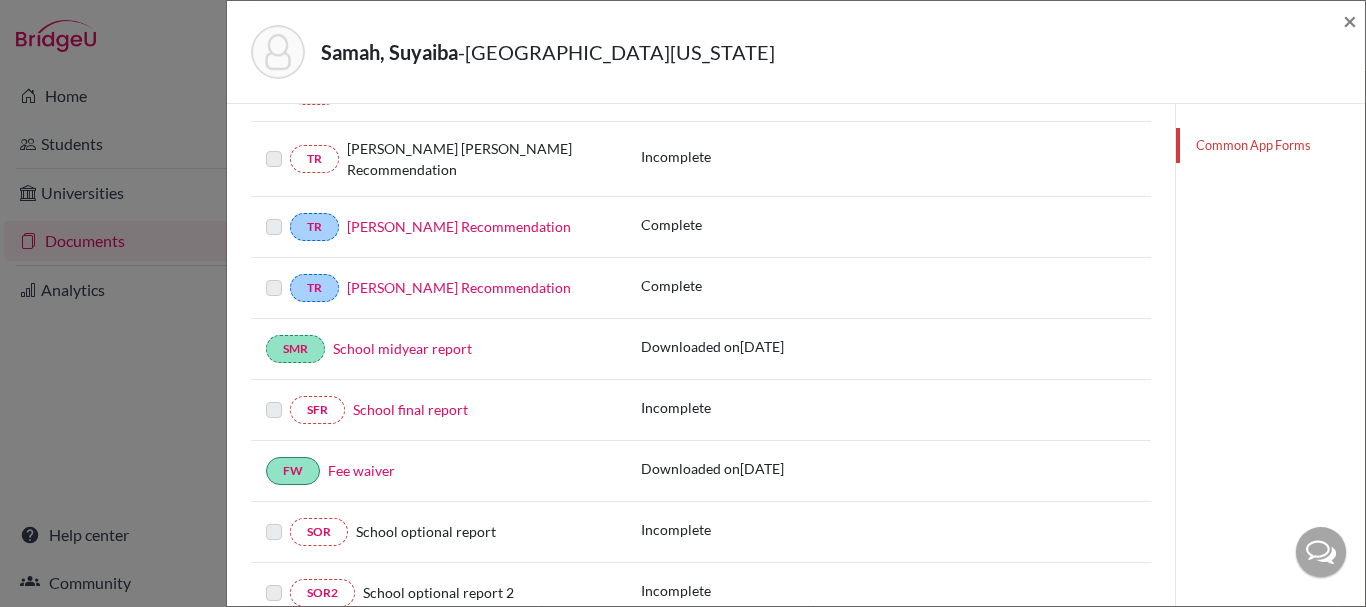 click at bounding box center [274, 398] 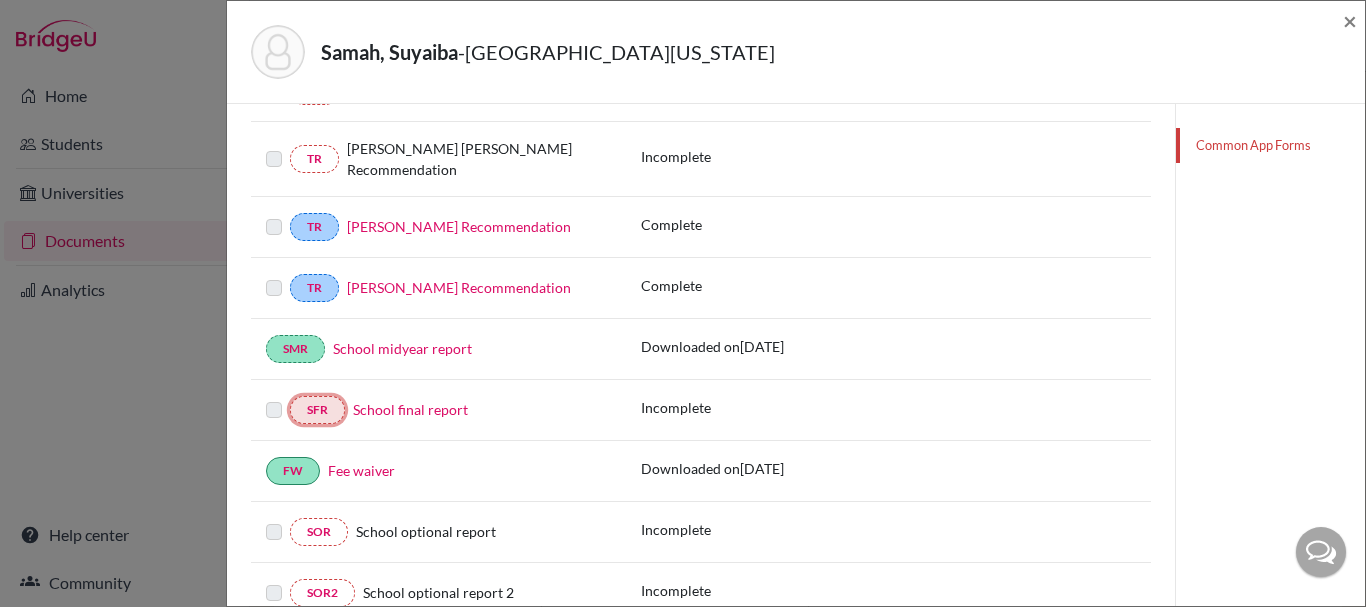 click on "SFR" at bounding box center (317, 410) 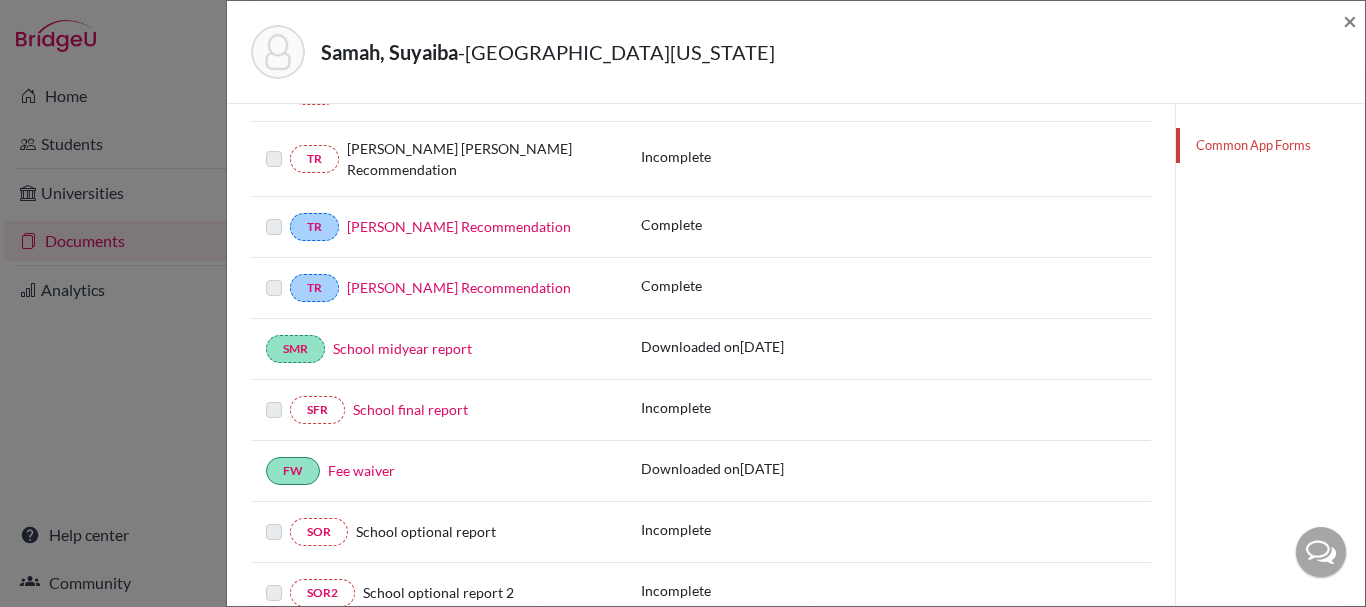 click on "School final report" at bounding box center [410, 409] 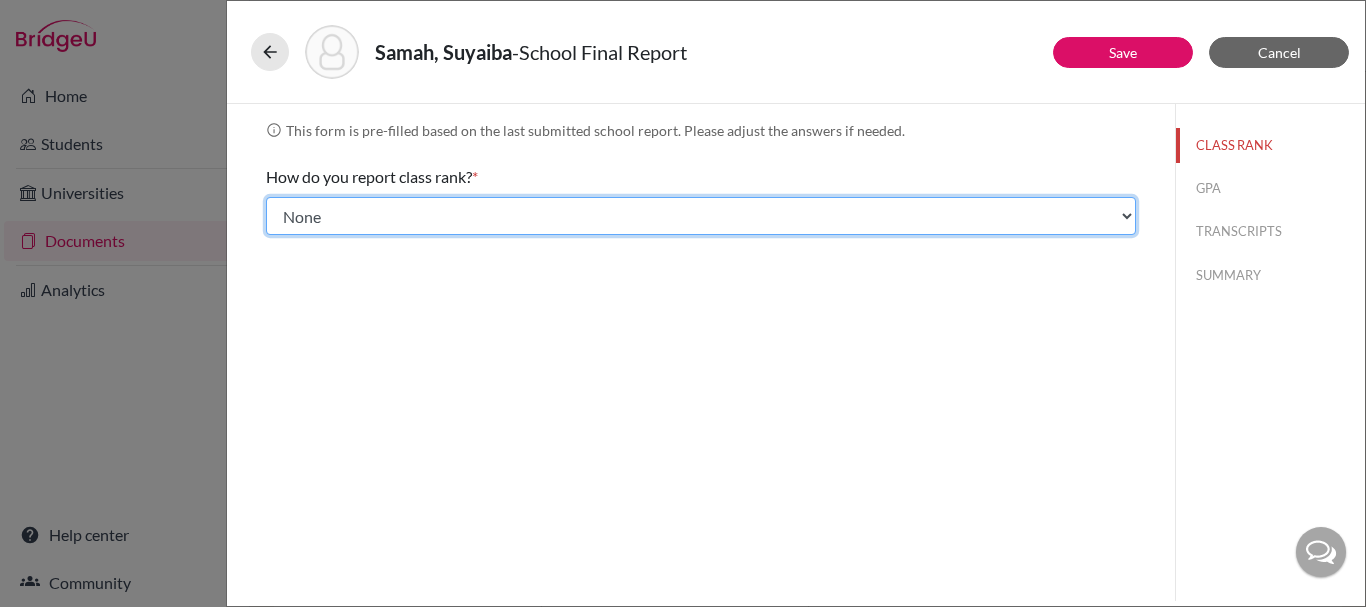 click on "Select... Exact Decile Quintile Quartile None" 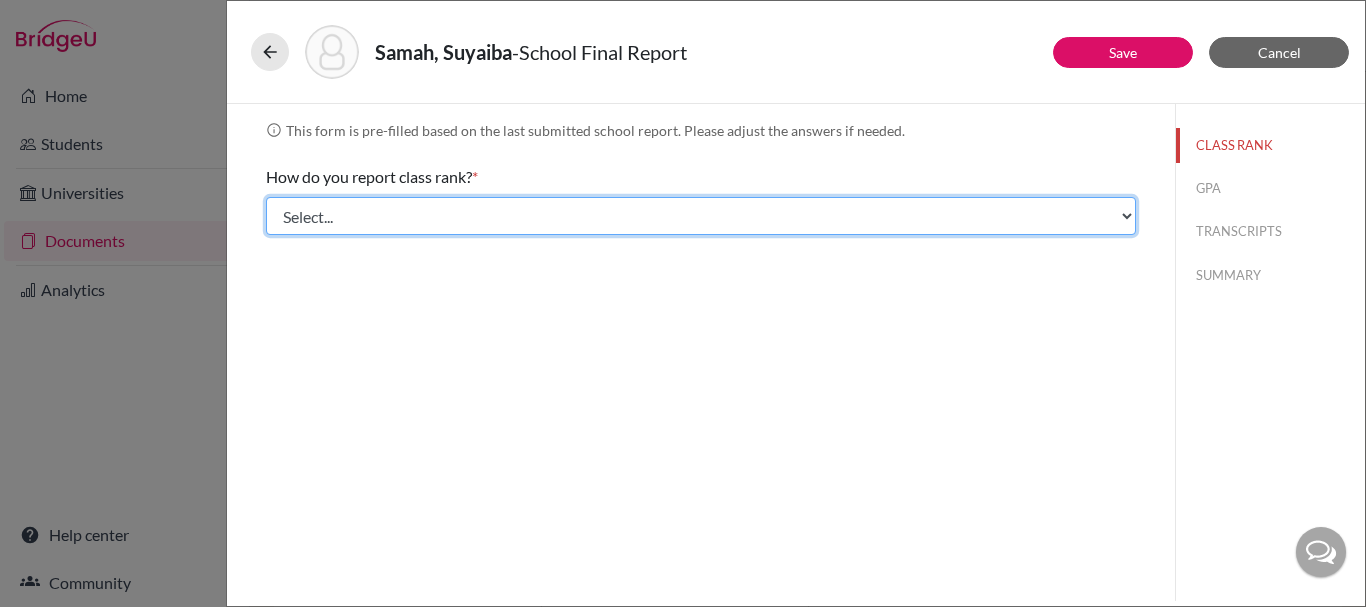 click on "Select... Exact Decile Quintile Quartile None" 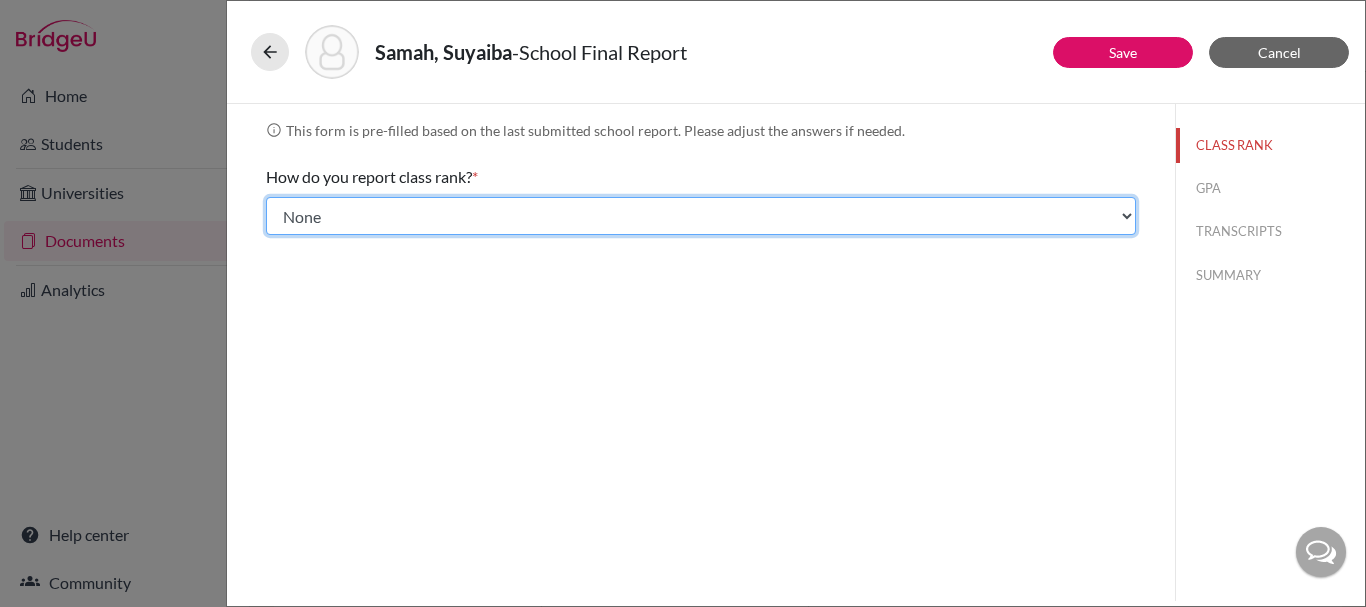 click on "Select... Exact Decile Quintile Quartile None" 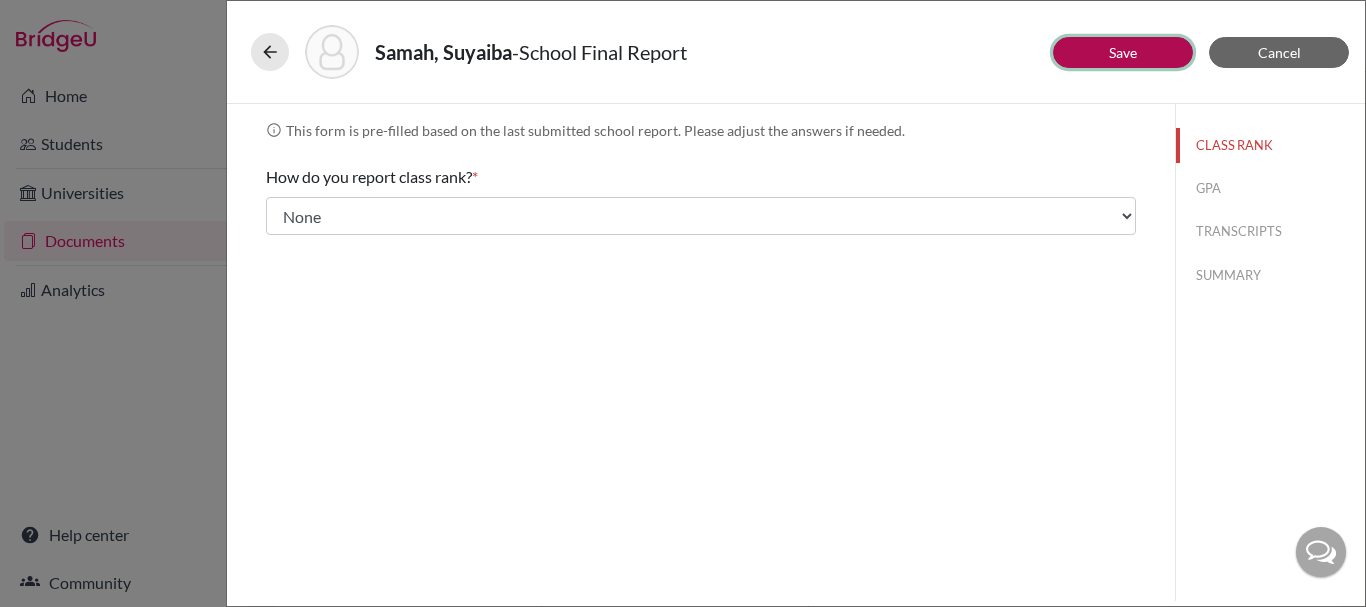 click on "Save" at bounding box center (1123, 52) 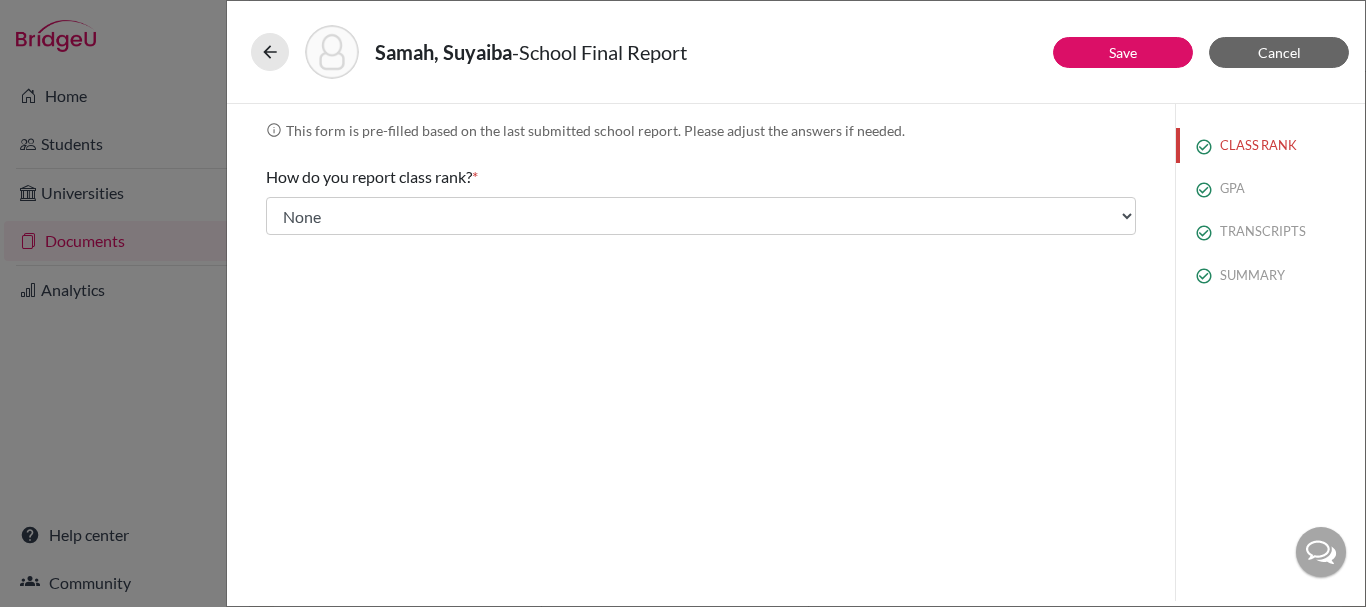 click on "Samah, Suyaiba  -  School Final Report" 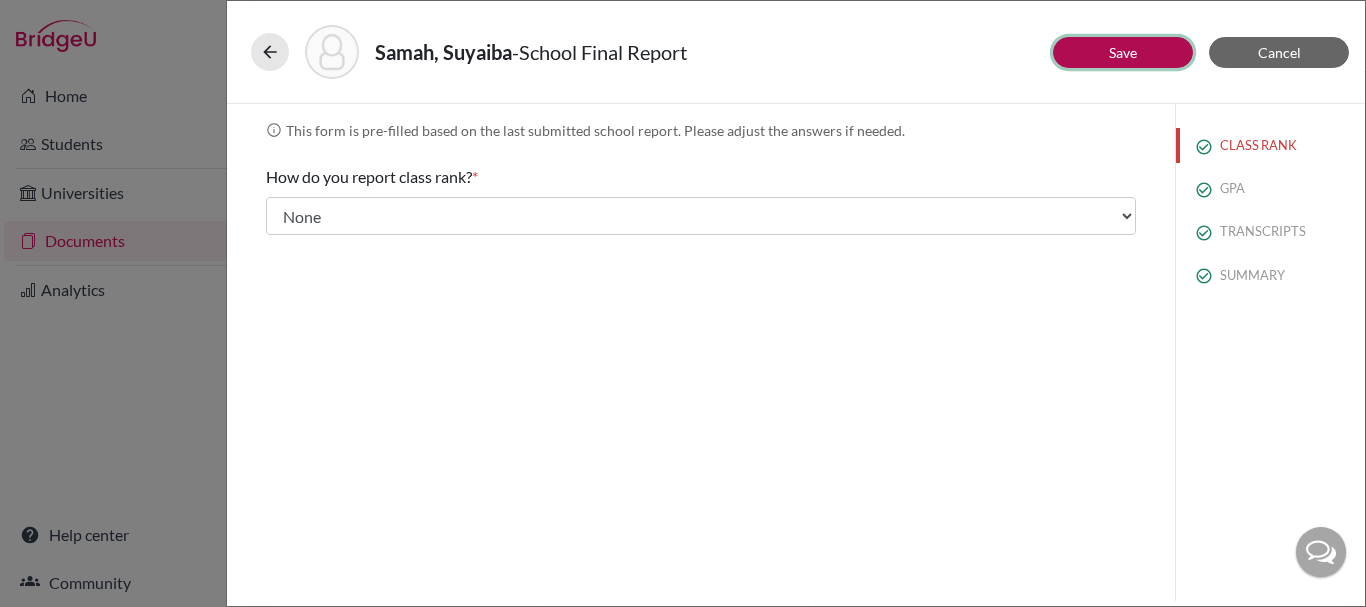 click on "Save" at bounding box center [1123, 52] 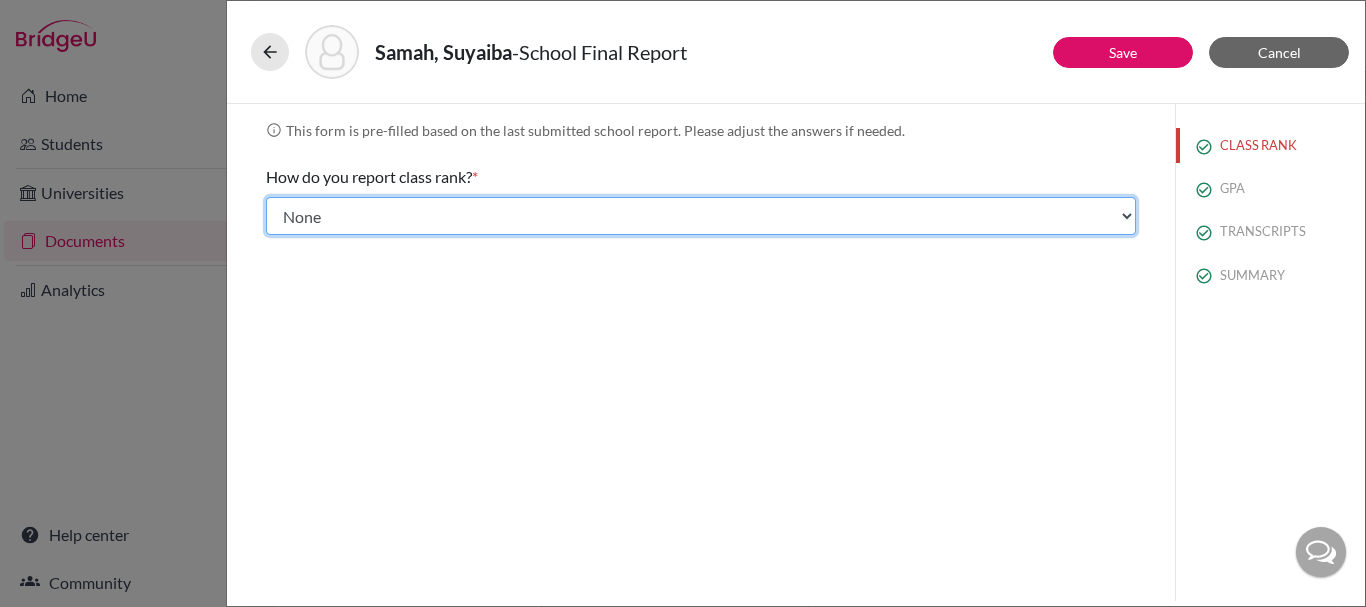 click on "Select... Exact Decile Quintile Quartile None" 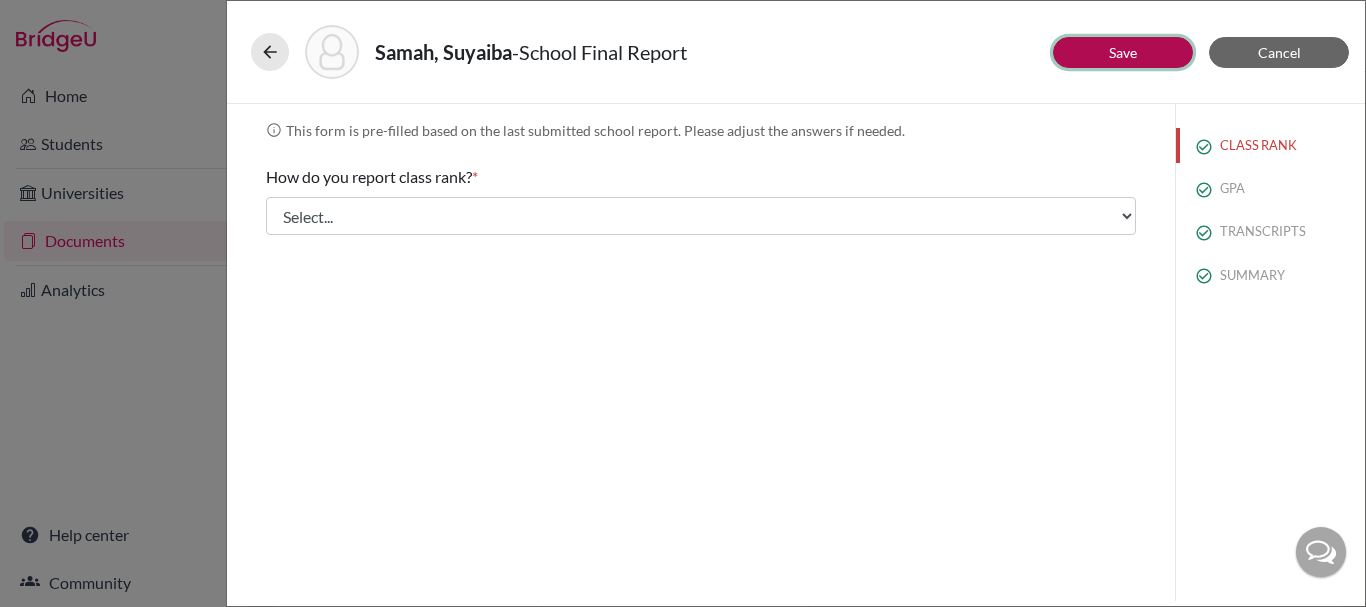 click on "Save" at bounding box center [1123, 52] 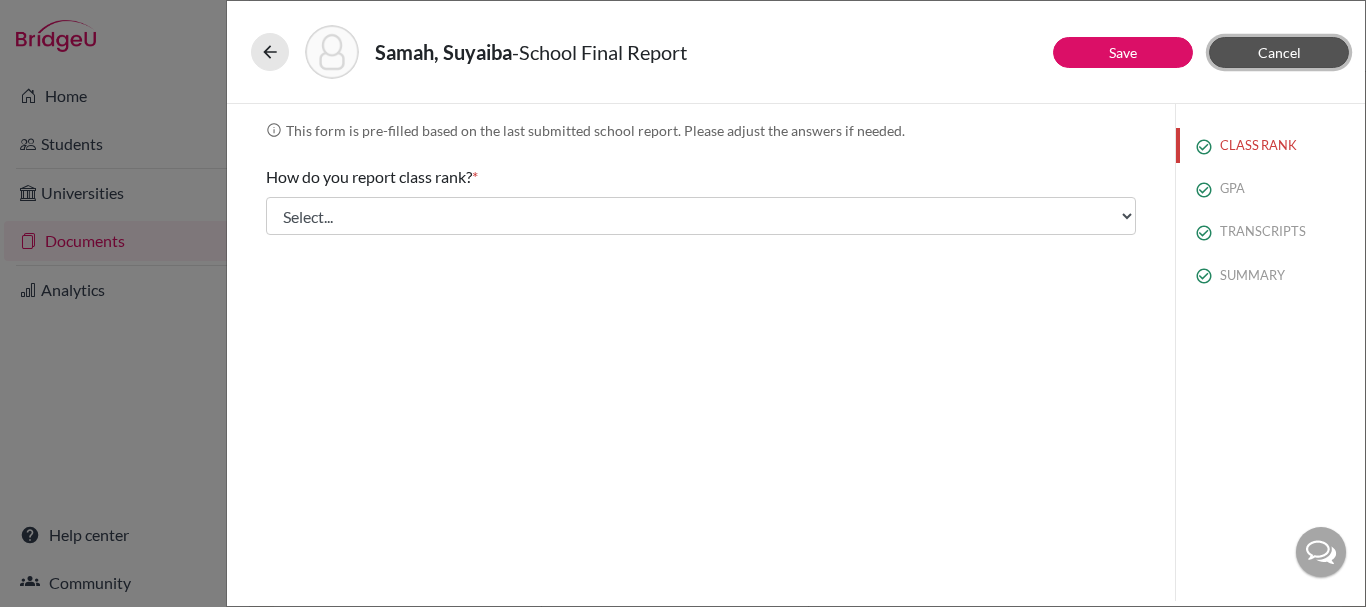 click on "Cancel" at bounding box center (1279, 52) 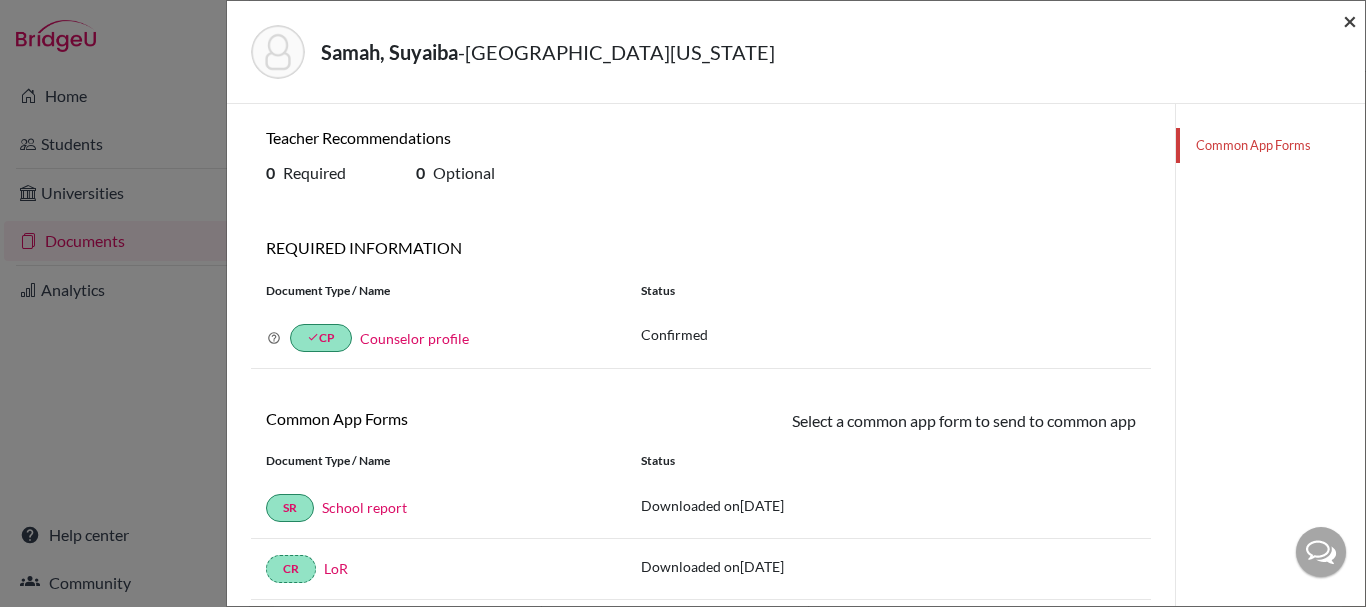 click on "×" at bounding box center [1350, 20] 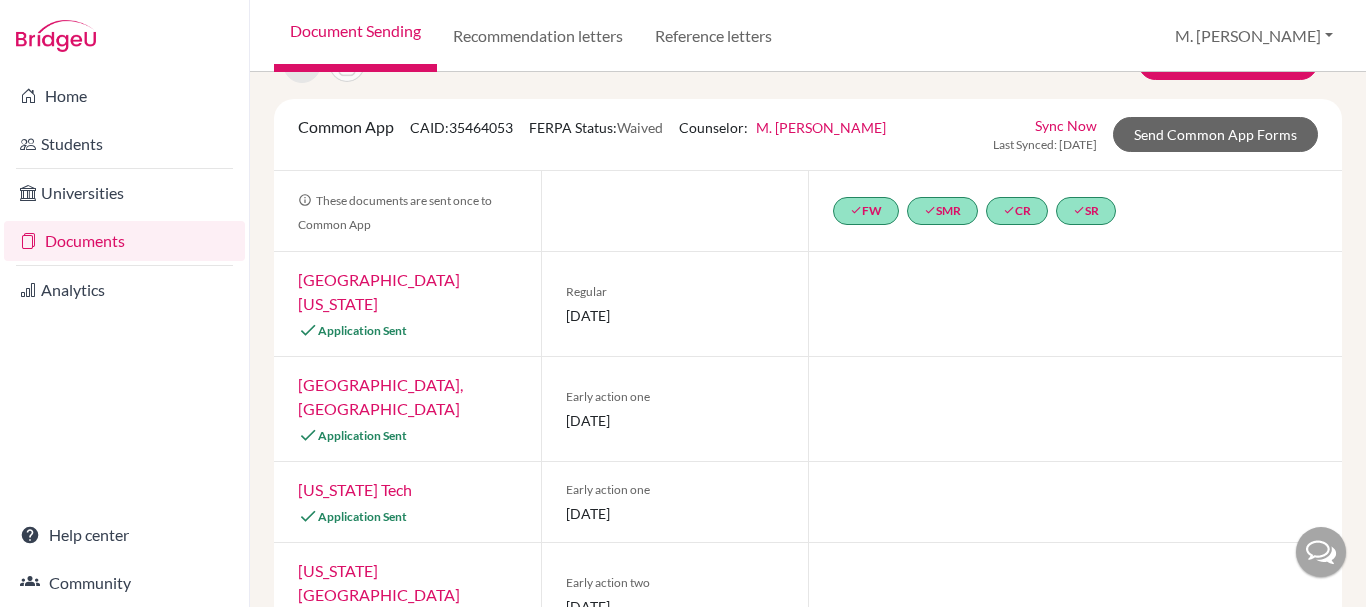 scroll, scrollTop: 0, scrollLeft: 0, axis: both 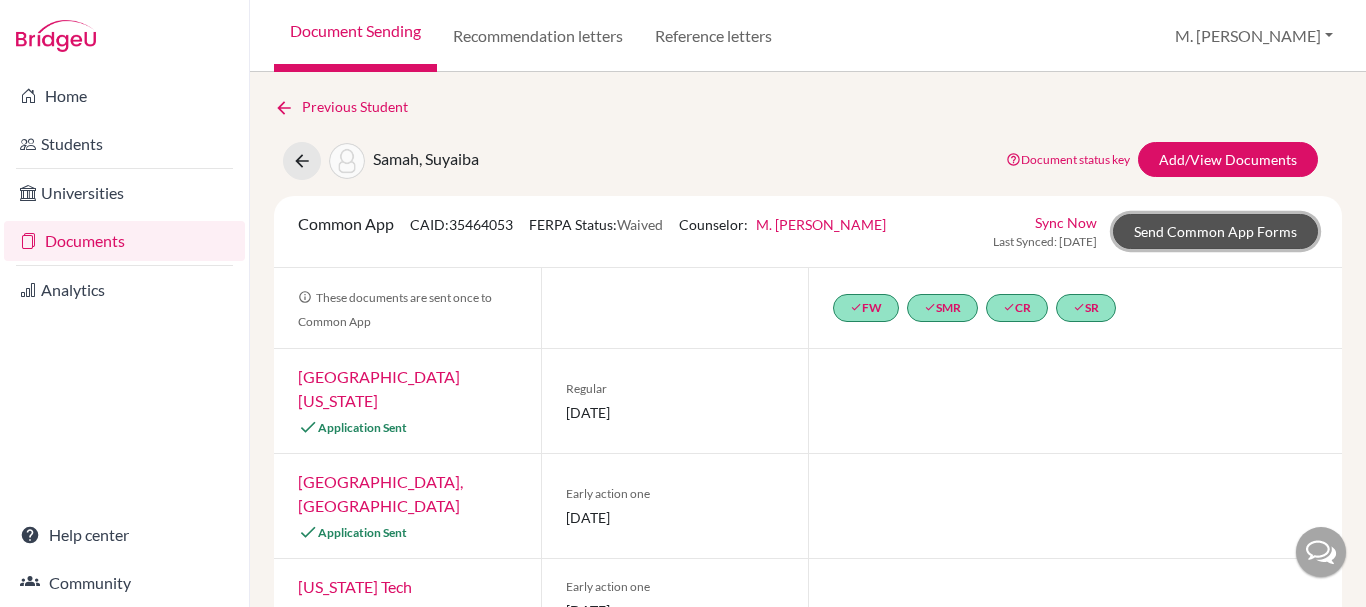 click on "Send Common App Forms" at bounding box center (1215, 231) 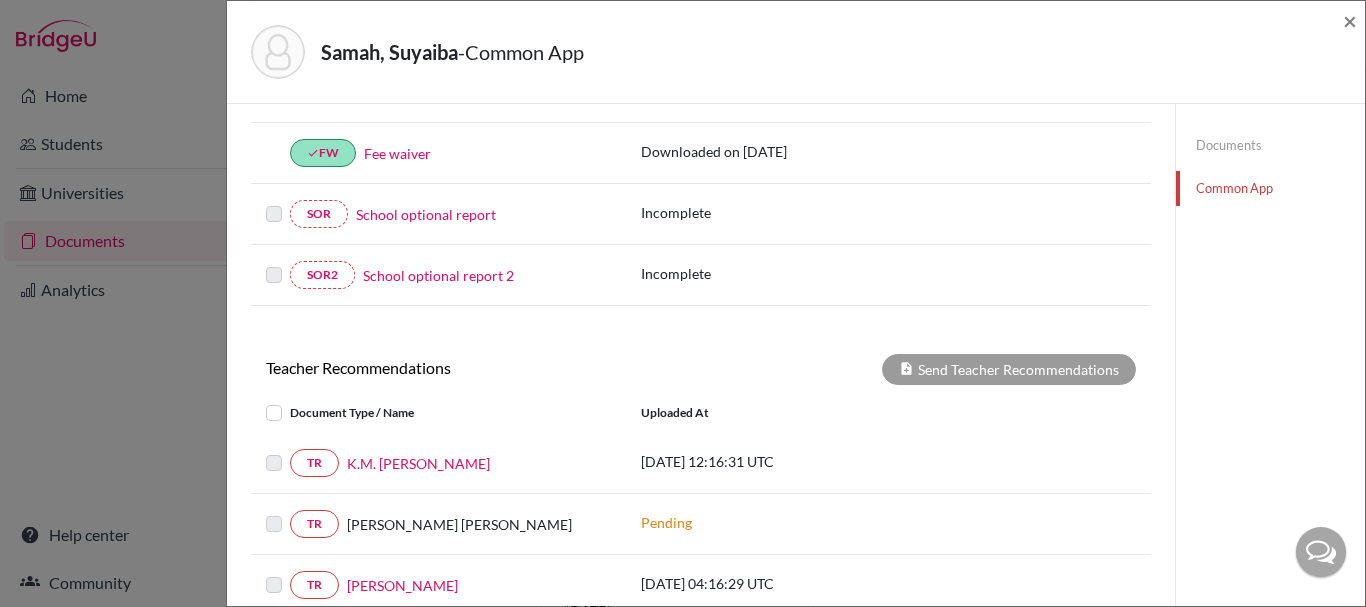 scroll, scrollTop: 400, scrollLeft: 0, axis: vertical 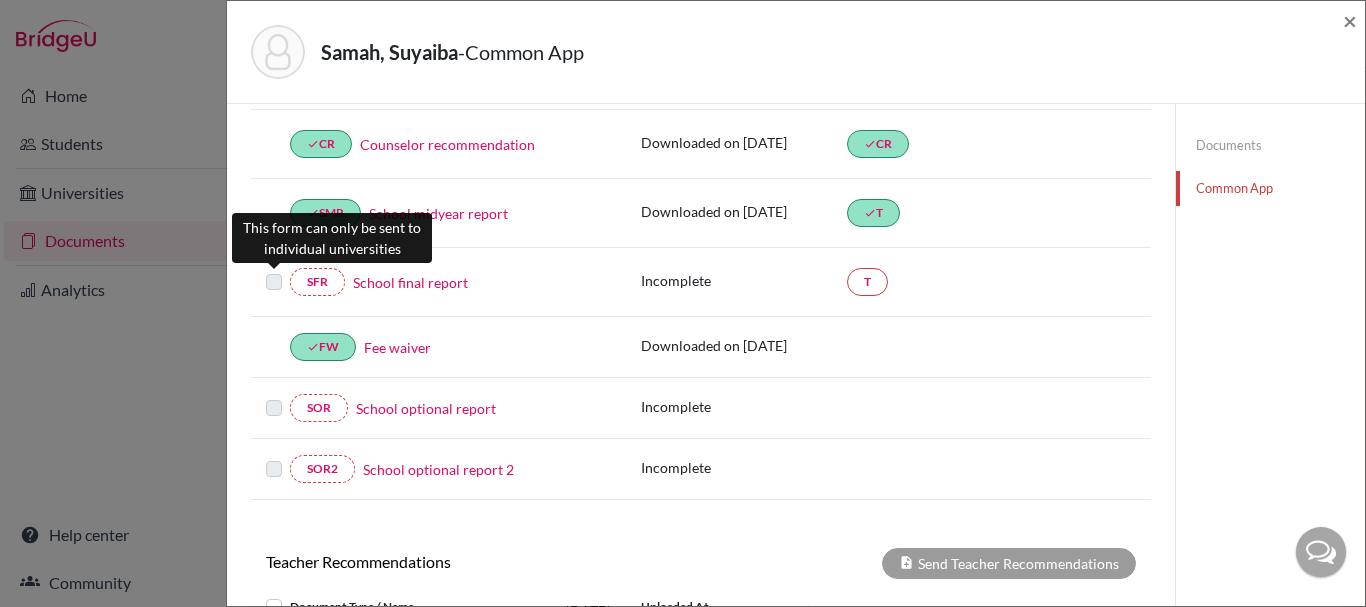 click at bounding box center [274, 270] 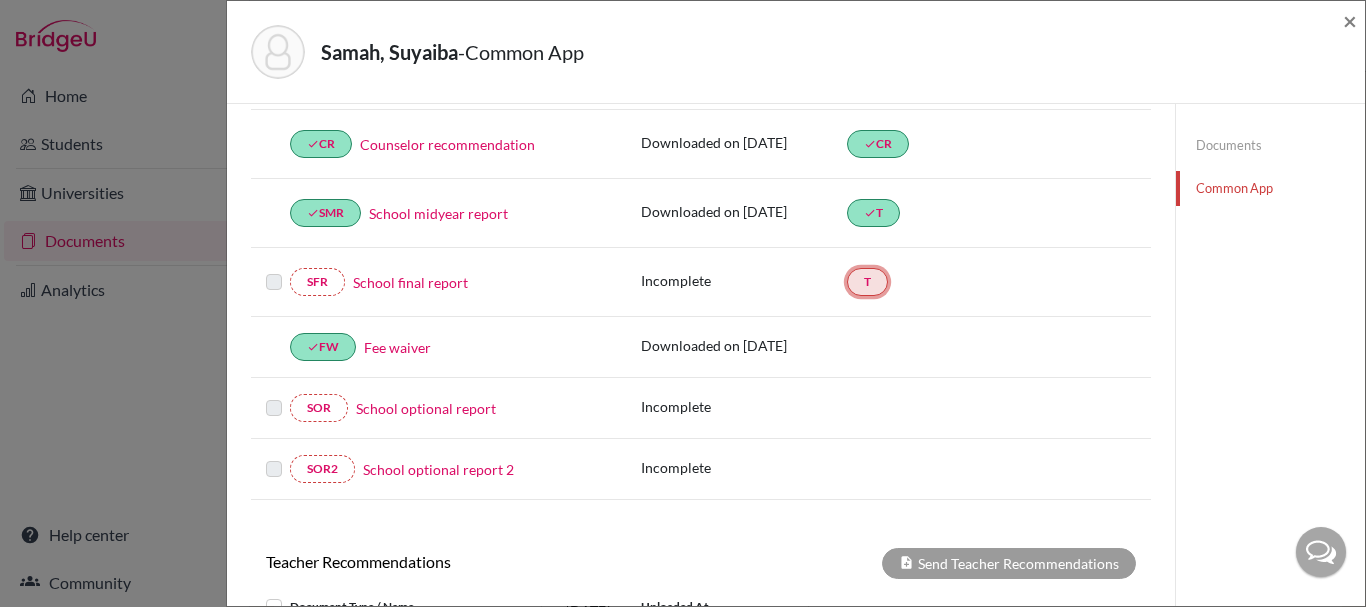 click on "T" 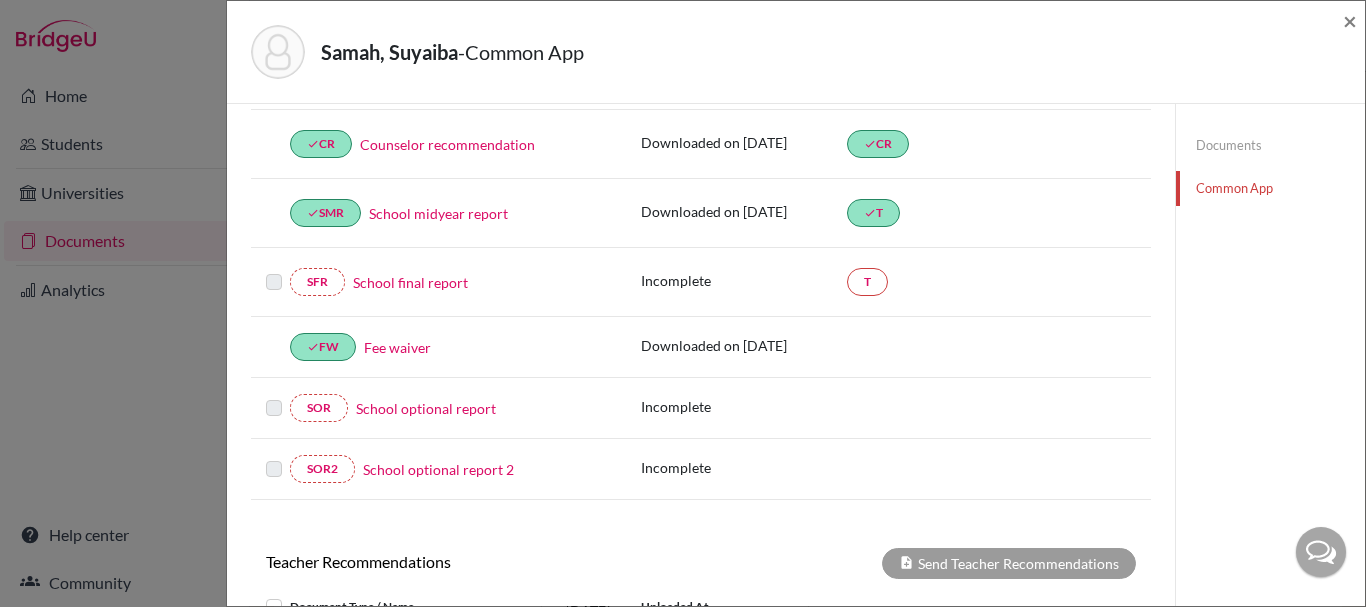 click on "School final report" at bounding box center [410, 282] 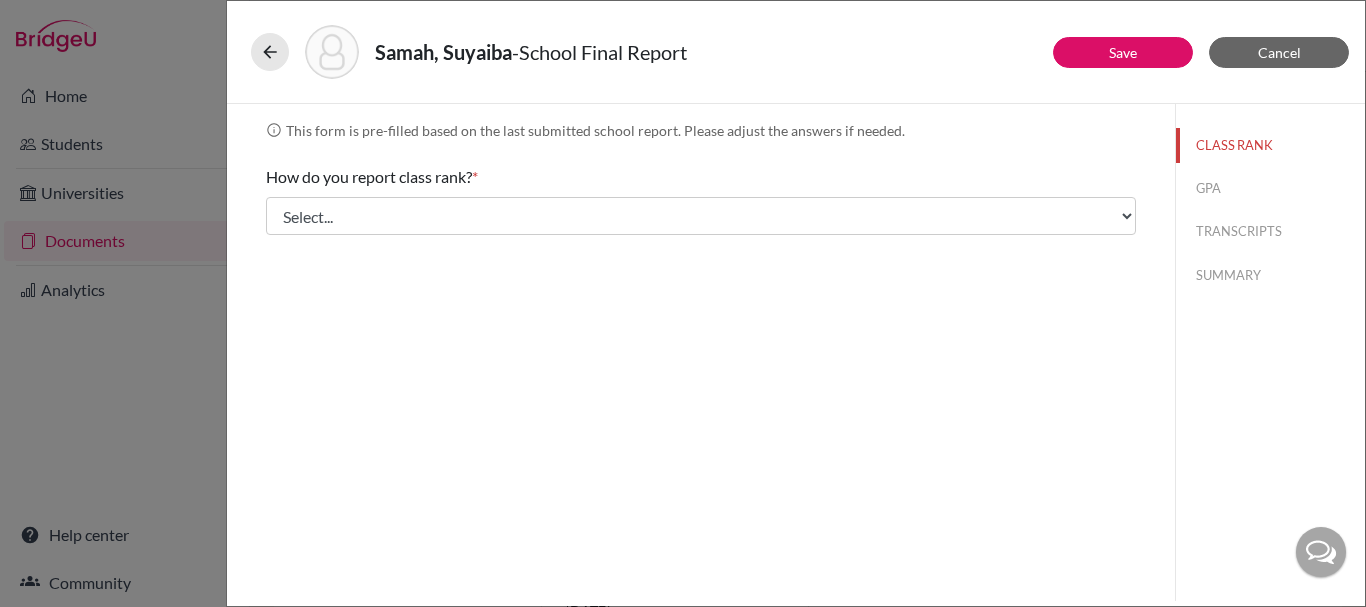 click on "info" at bounding box center (274, 130) 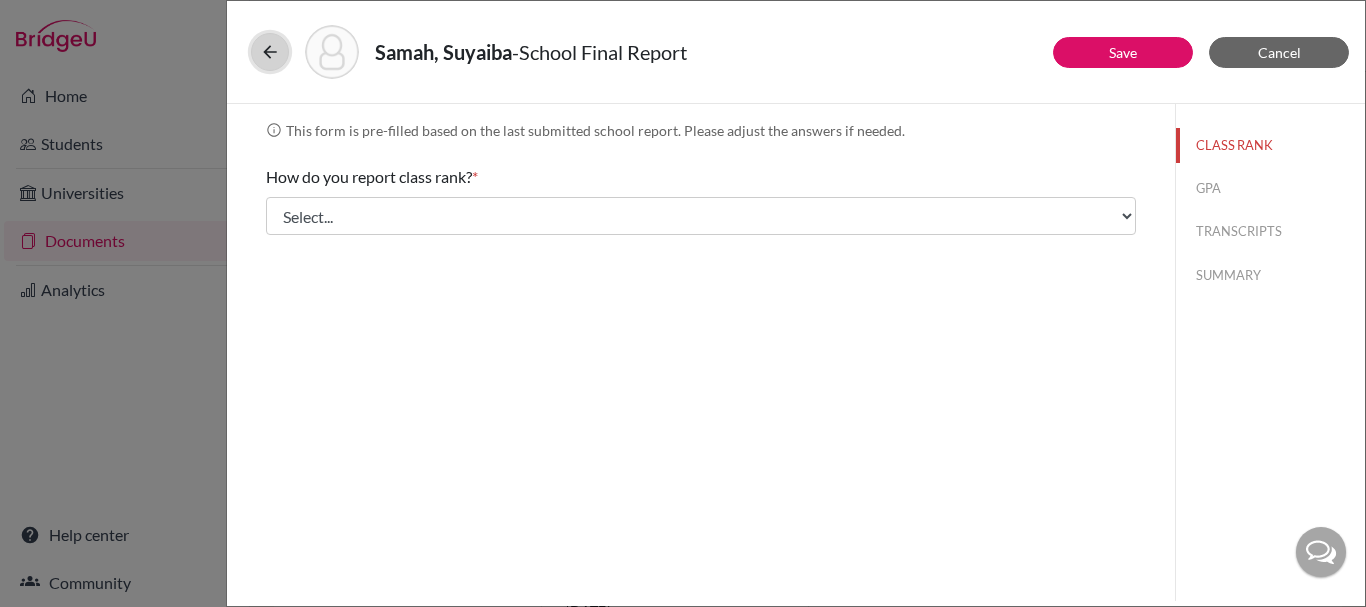 click at bounding box center [270, 52] 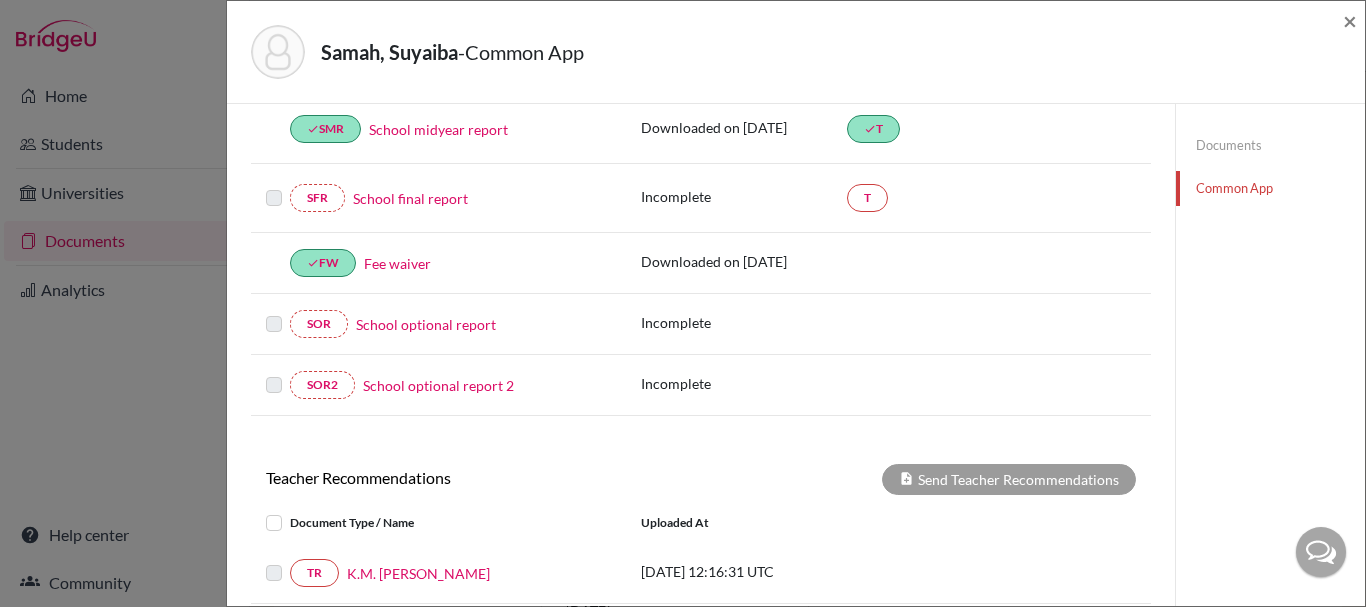 scroll, scrollTop: 500, scrollLeft: 0, axis: vertical 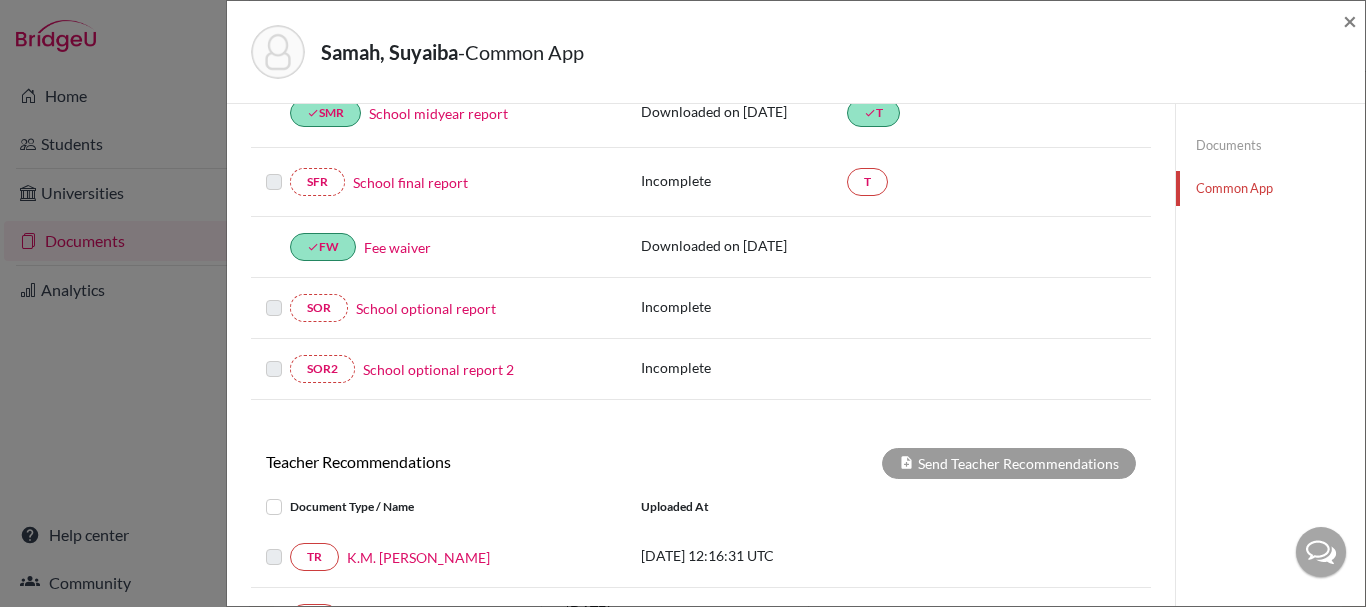 click on "School optional report" at bounding box center [426, 308] 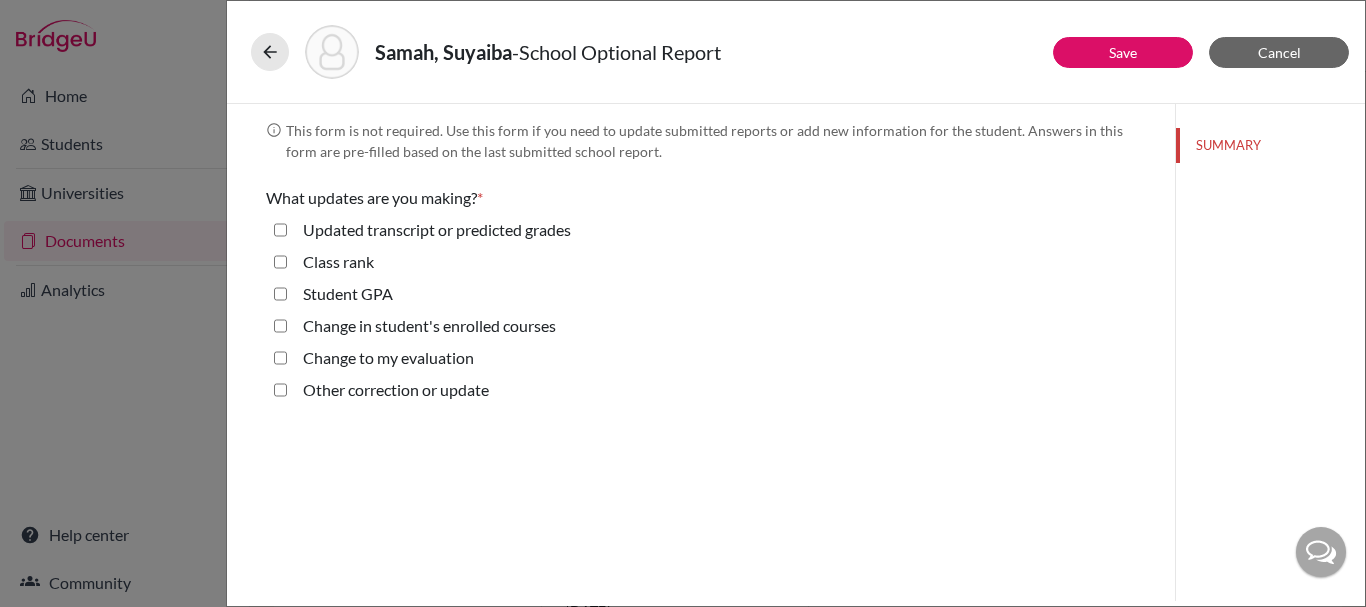click on "Updated transcript or predicted grades" at bounding box center (280, 230) 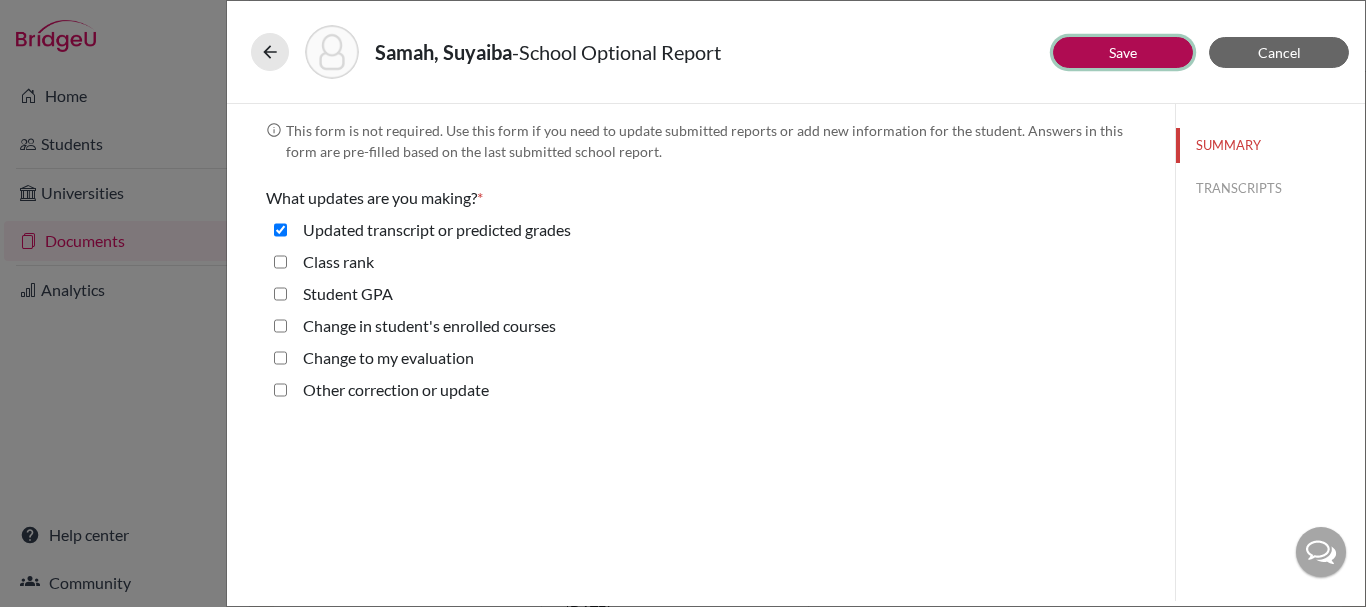 click on "Save" at bounding box center [1123, 52] 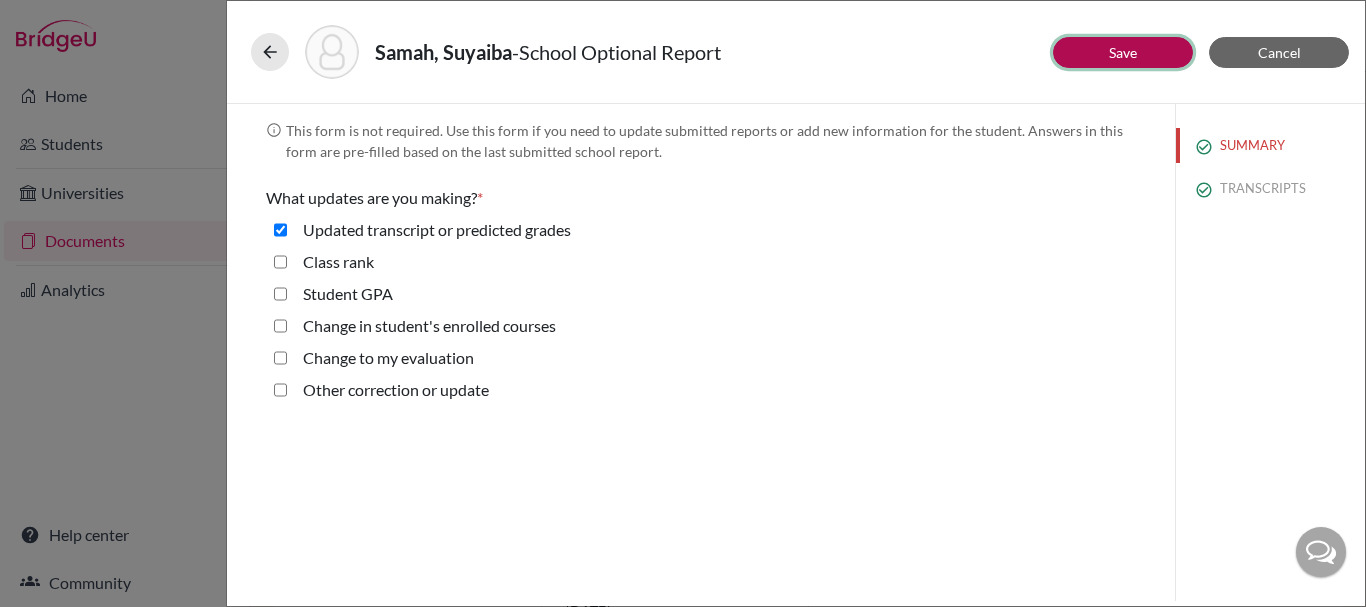 click on "Save" at bounding box center [1123, 52] 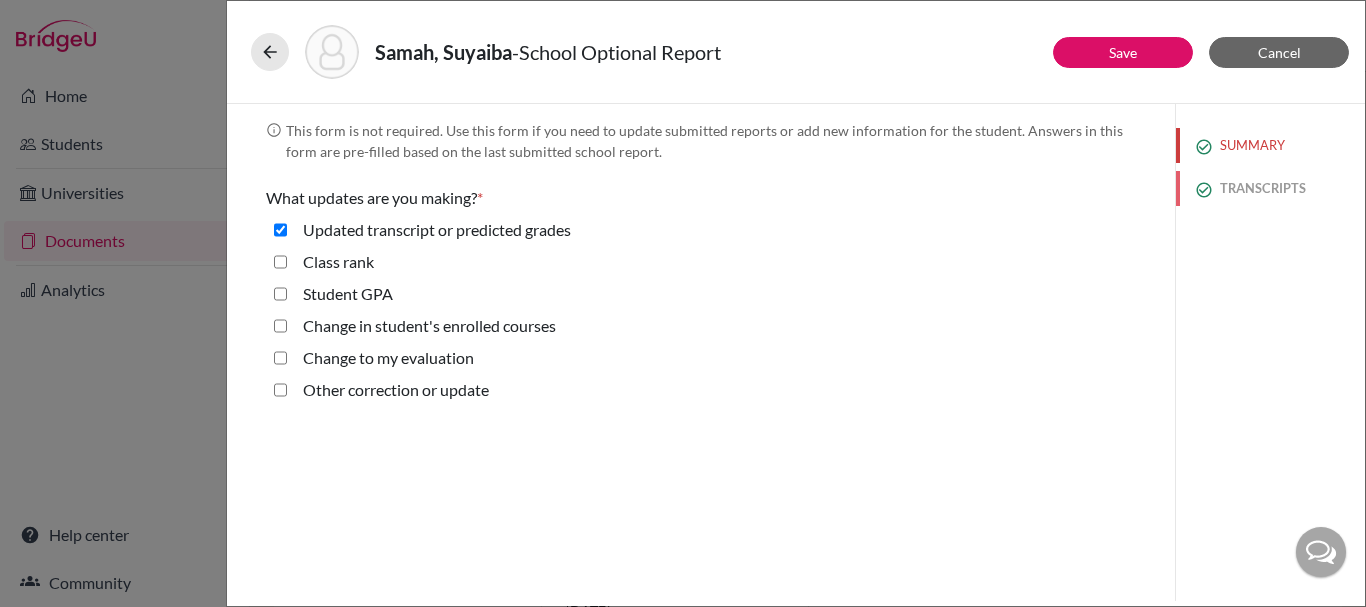click on "TRANSCRIPTS" at bounding box center [1270, 188] 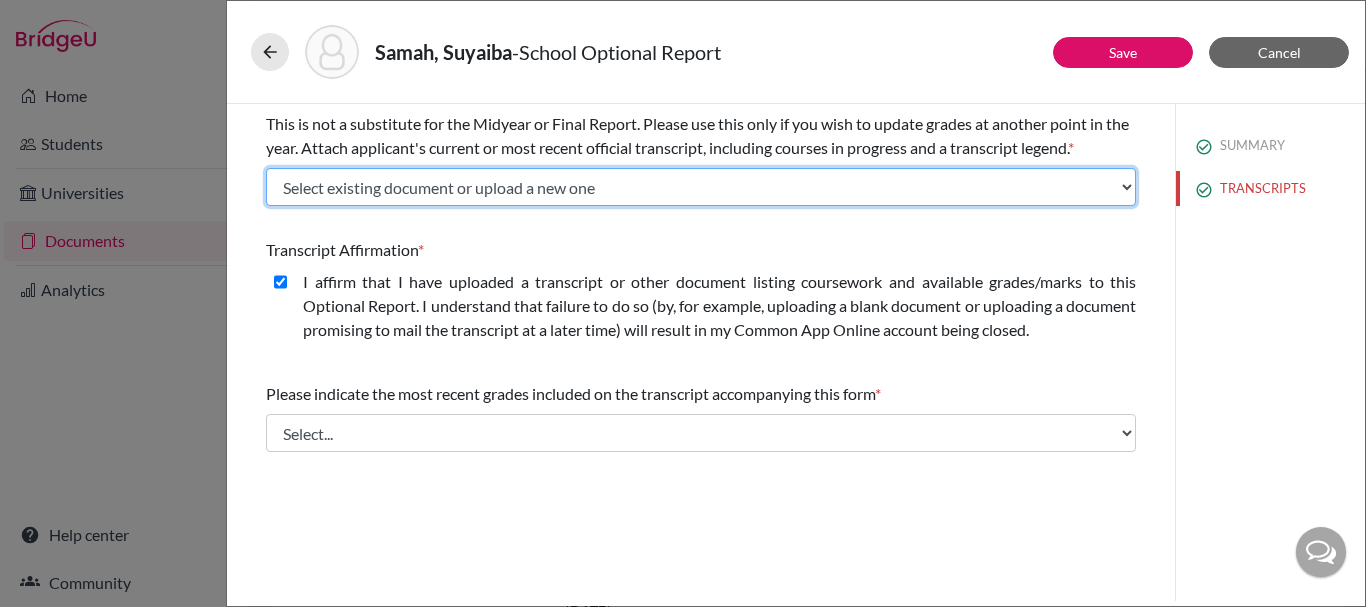 click on "Select existing document or upload a new one A-Level predicted  AS/Grade 11 IGCSE A-Level A Level & IGCSE Certificates Upload New File" 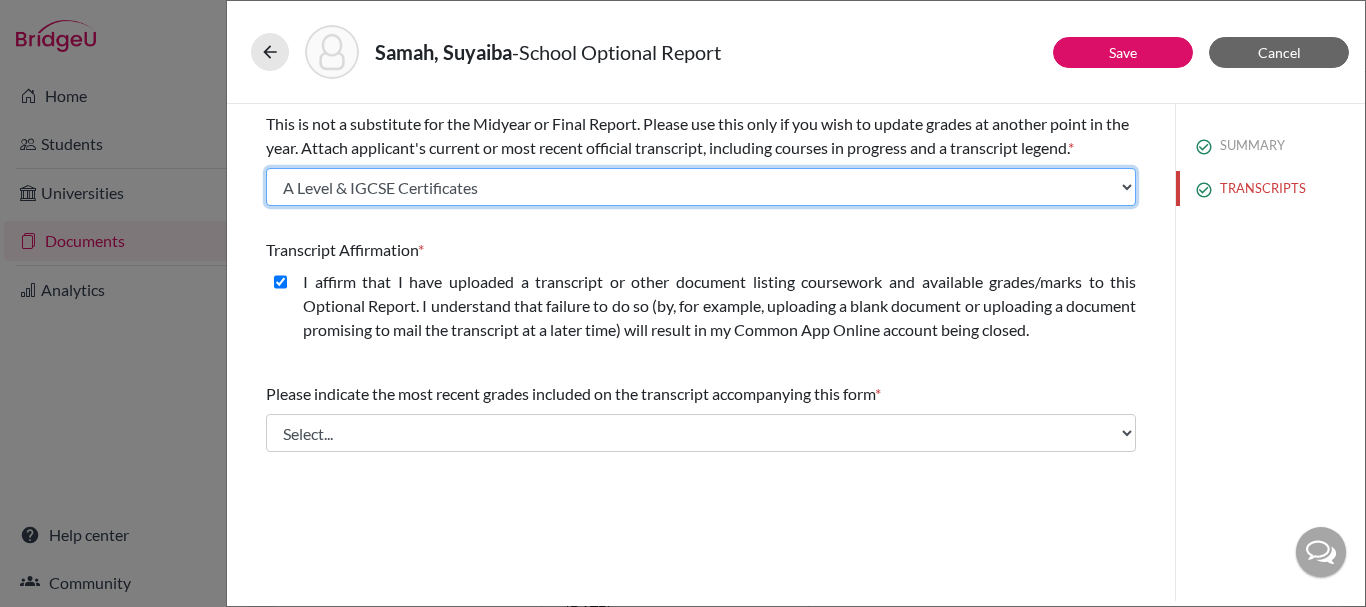 click on "Select existing document or upload a new one A-Level predicted  AS/Grade 11 IGCSE A-Level A Level & IGCSE Certificates Upload New File" 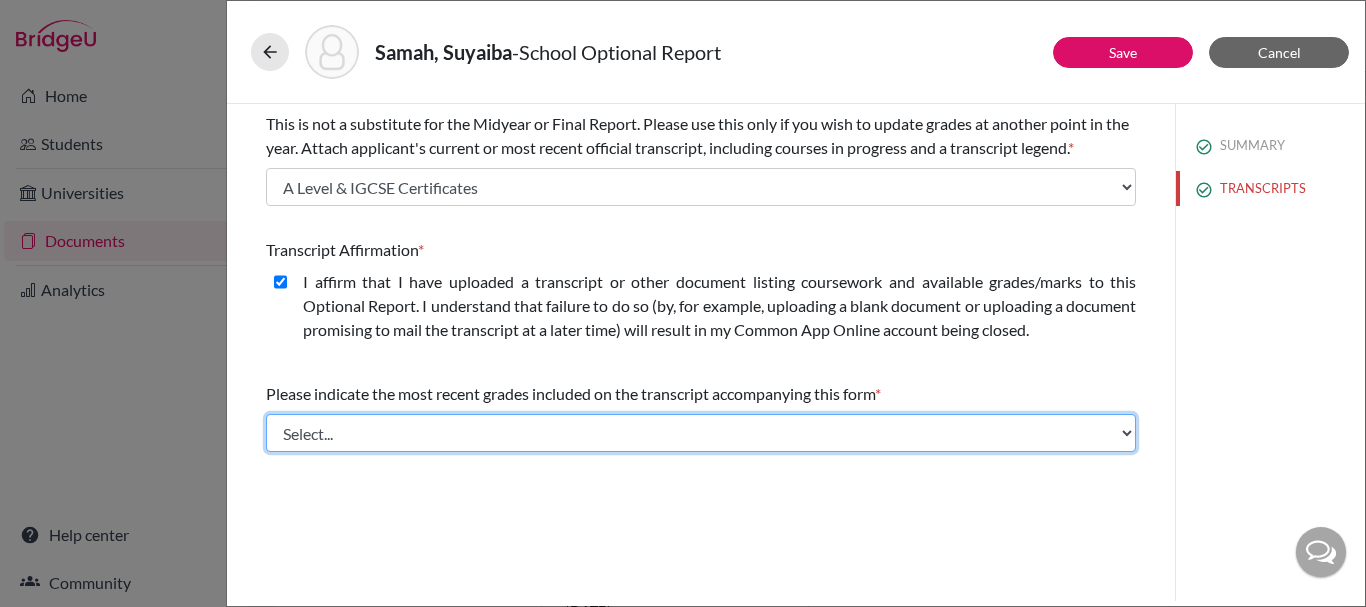 click on "Select... Final junior year grades 1st Quarter senior year grades 2nd Quarter/1st Semester senior year grades 3rd Quarter senior year grades 1st Trimester senior year grades 2nd Trimester senior year grades Final senior year grades" 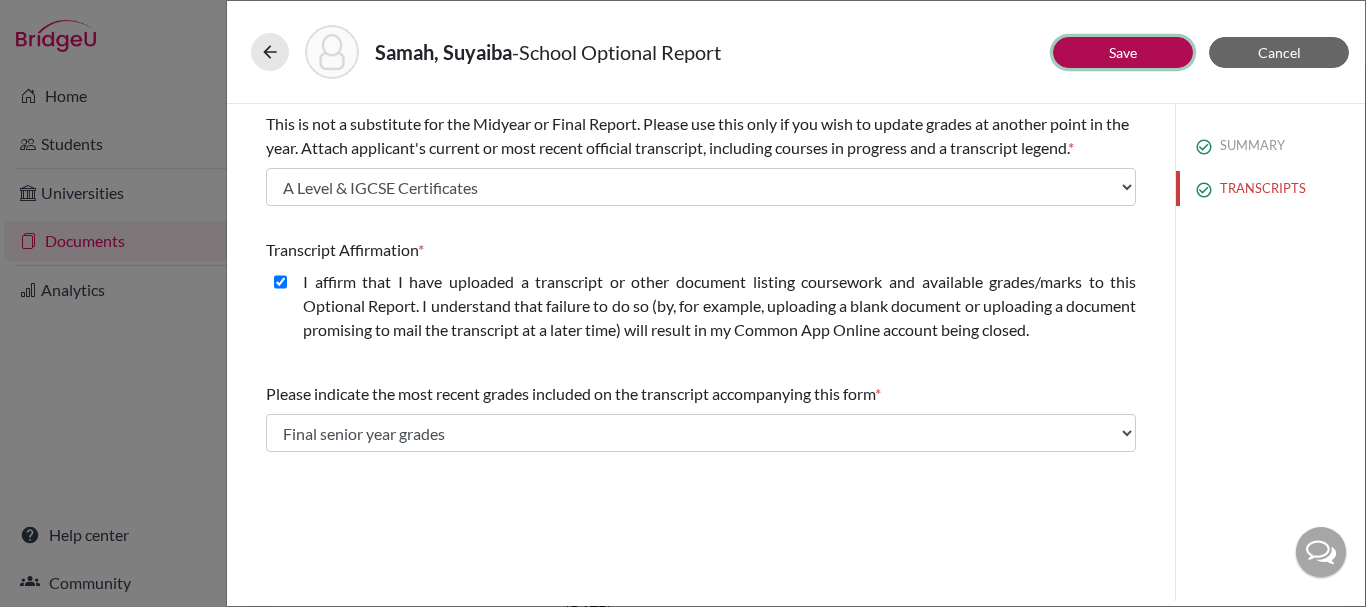click on "Save" at bounding box center [1123, 52] 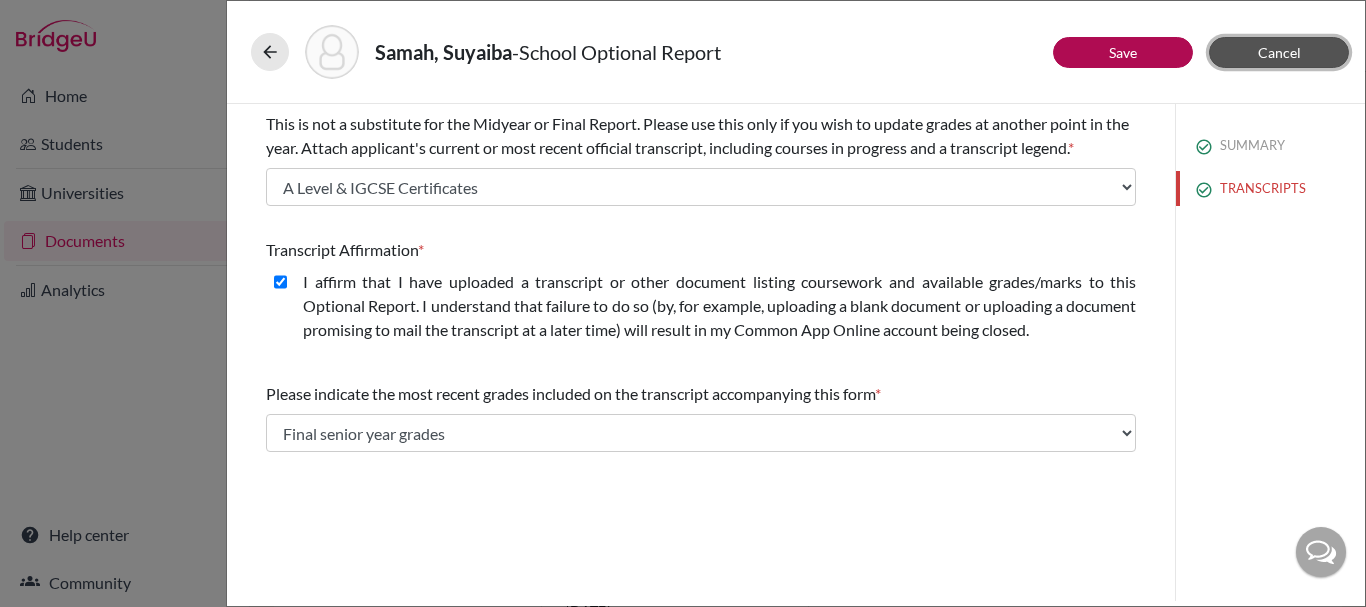 click on "Cancel" at bounding box center (1279, 52) 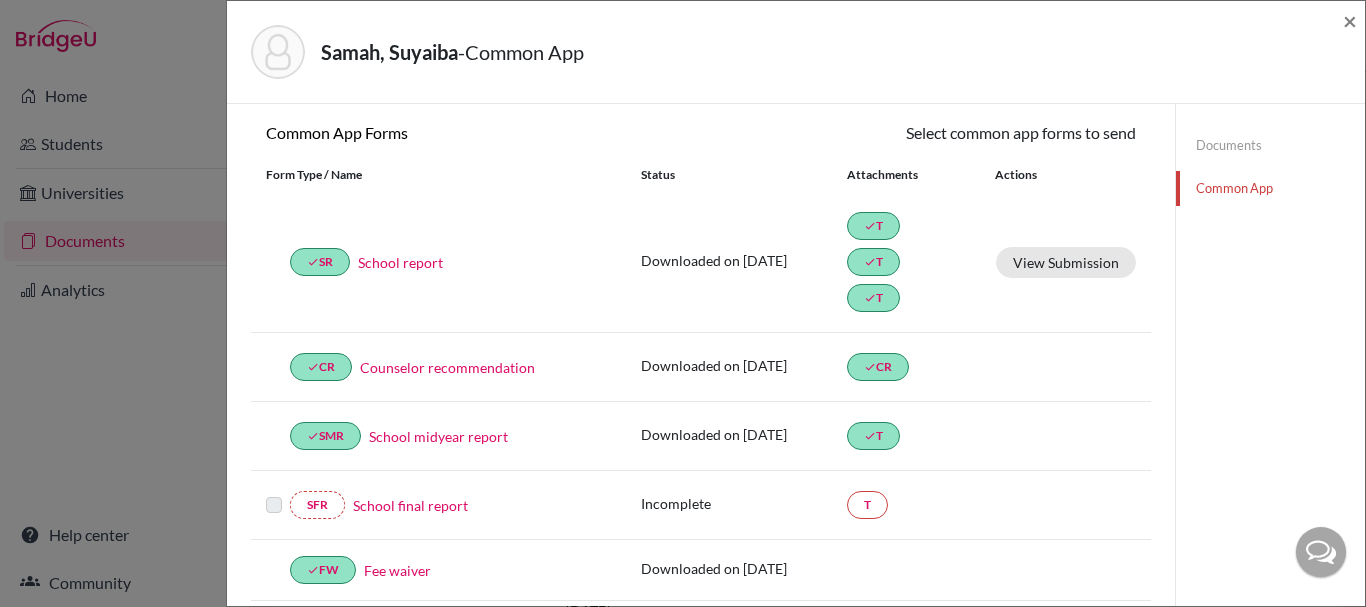 scroll, scrollTop: 400, scrollLeft: 0, axis: vertical 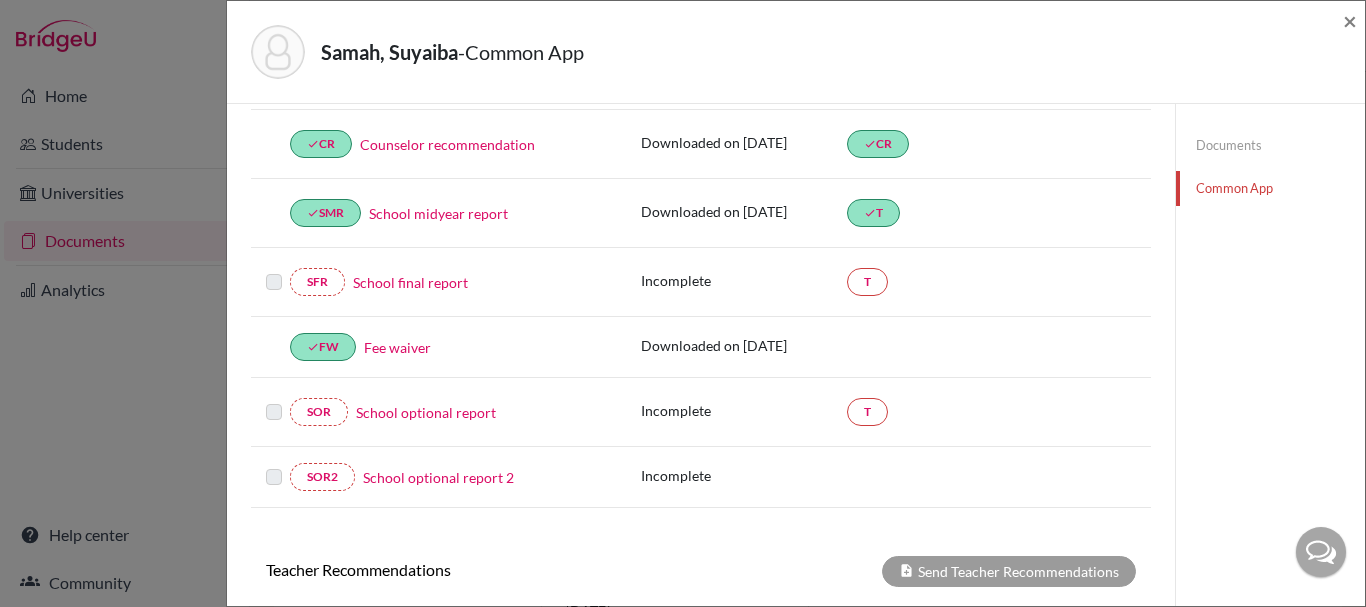click at bounding box center (274, 400) 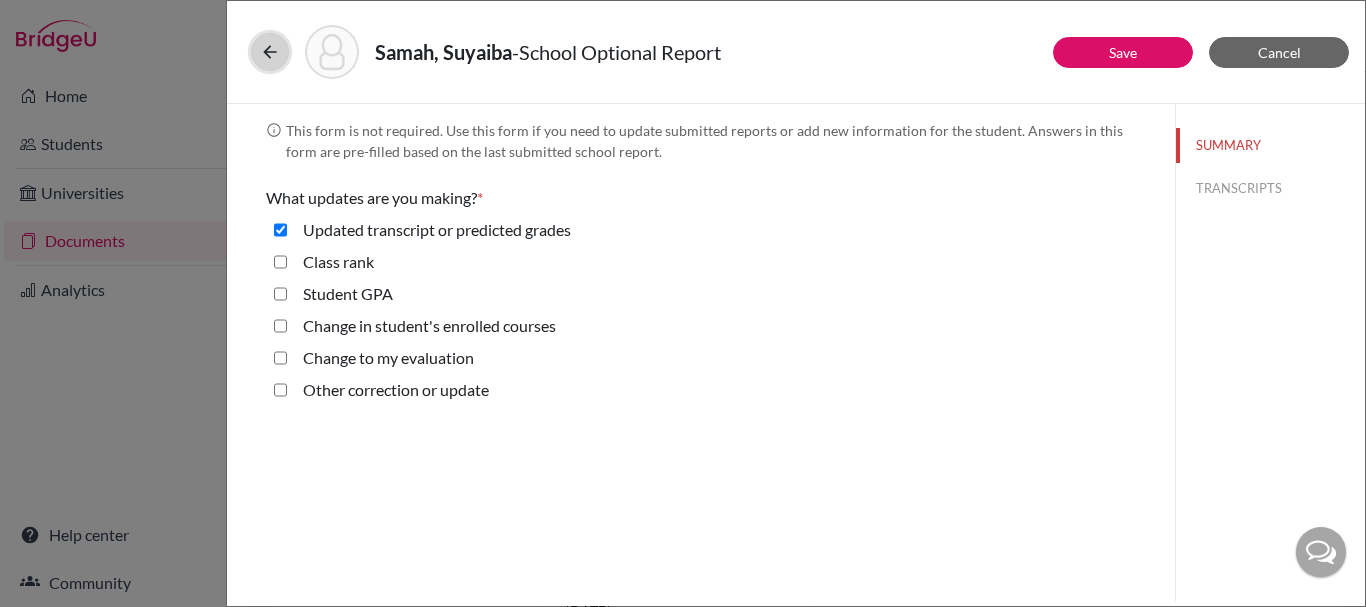 click at bounding box center [270, 52] 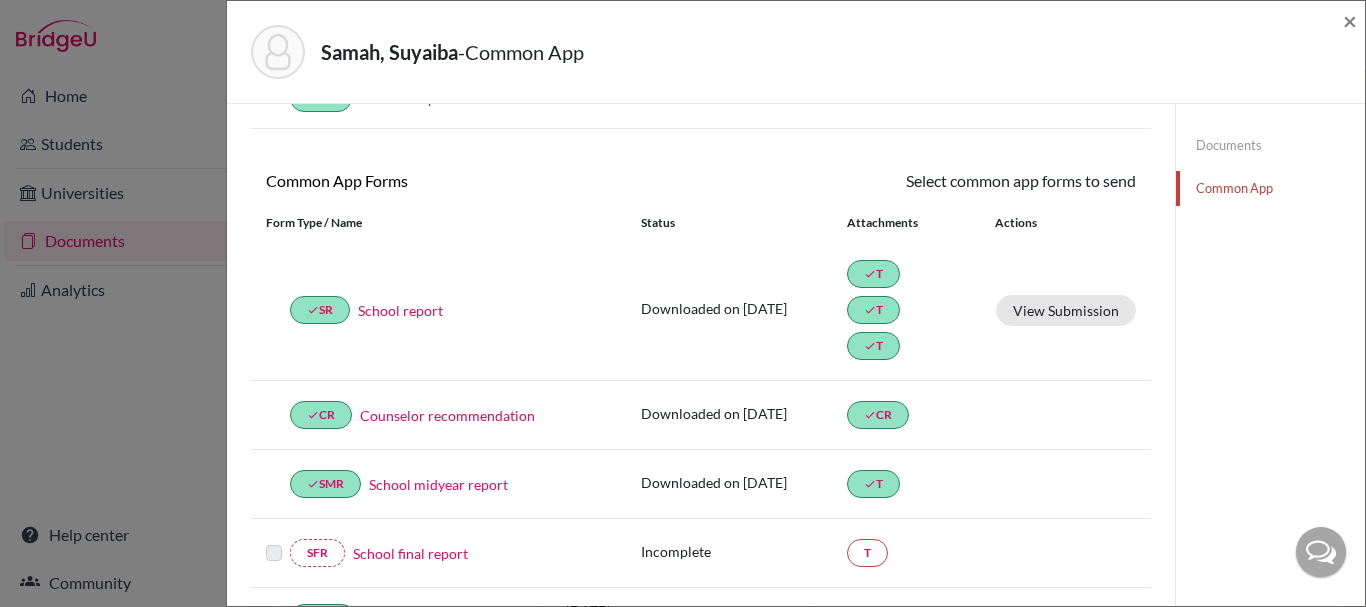 scroll, scrollTop: 0, scrollLeft: 0, axis: both 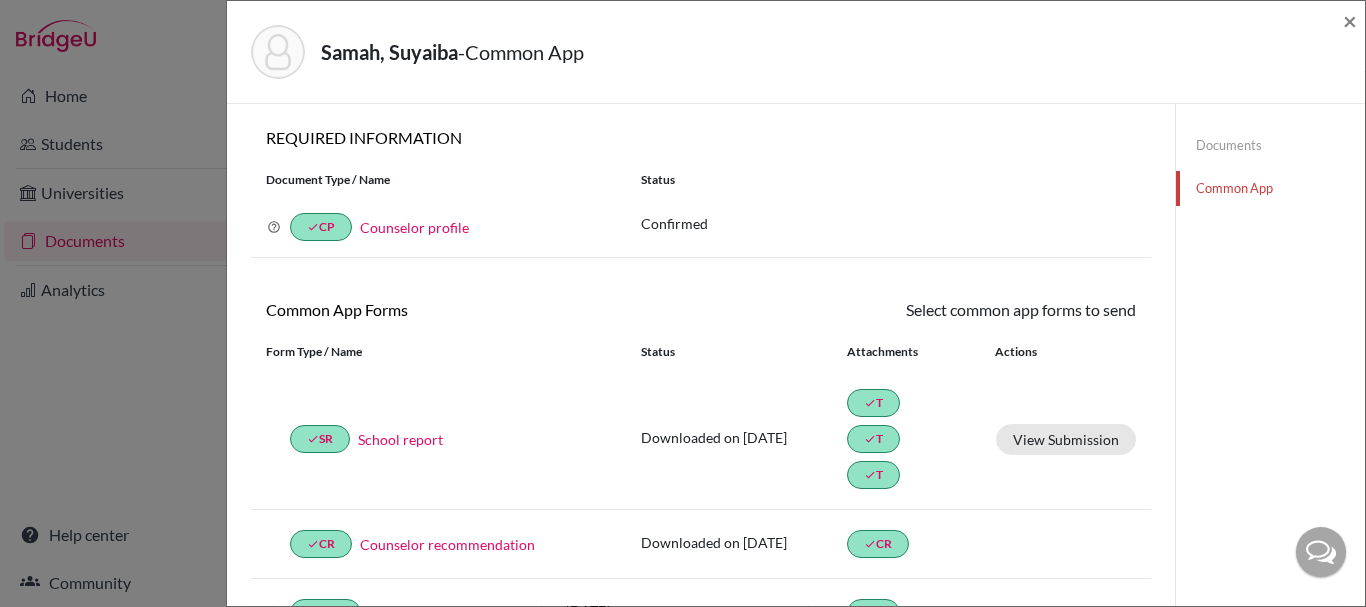 click on "Status" at bounding box center (888, 180) 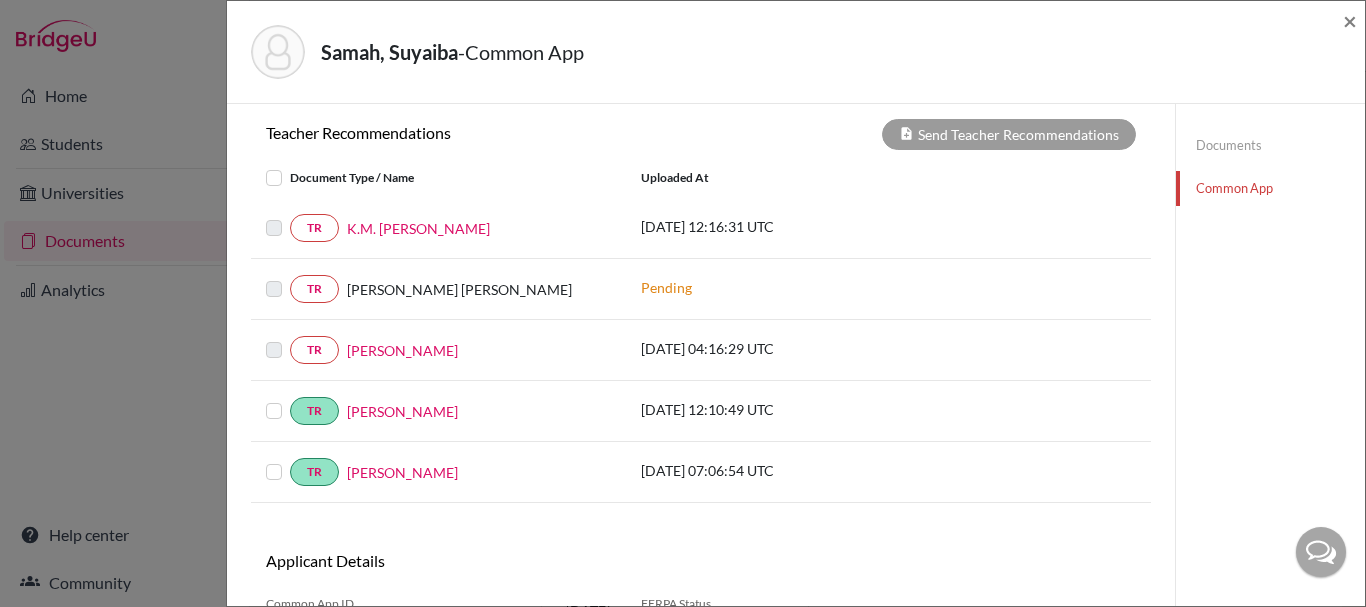 scroll, scrollTop: 949, scrollLeft: 0, axis: vertical 